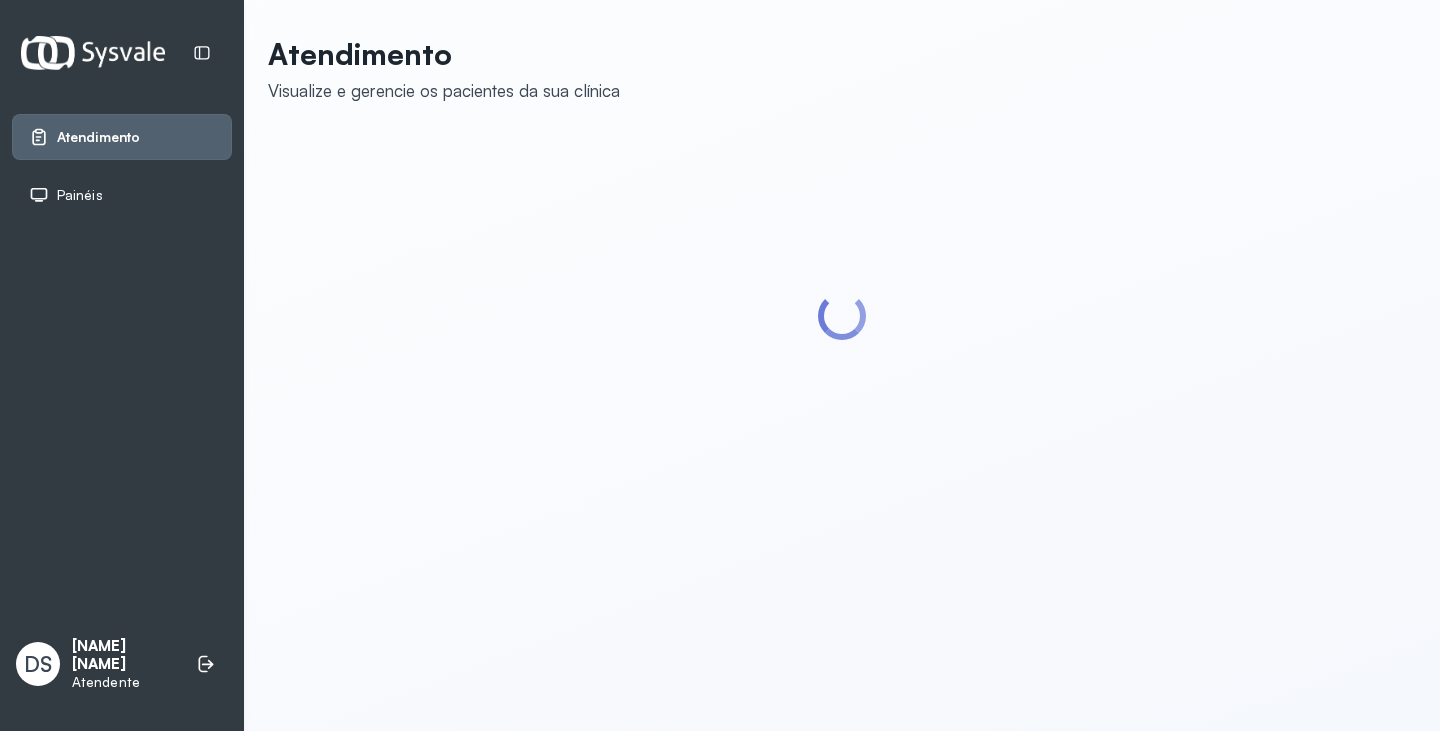 scroll, scrollTop: 0, scrollLeft: 0, axis: both 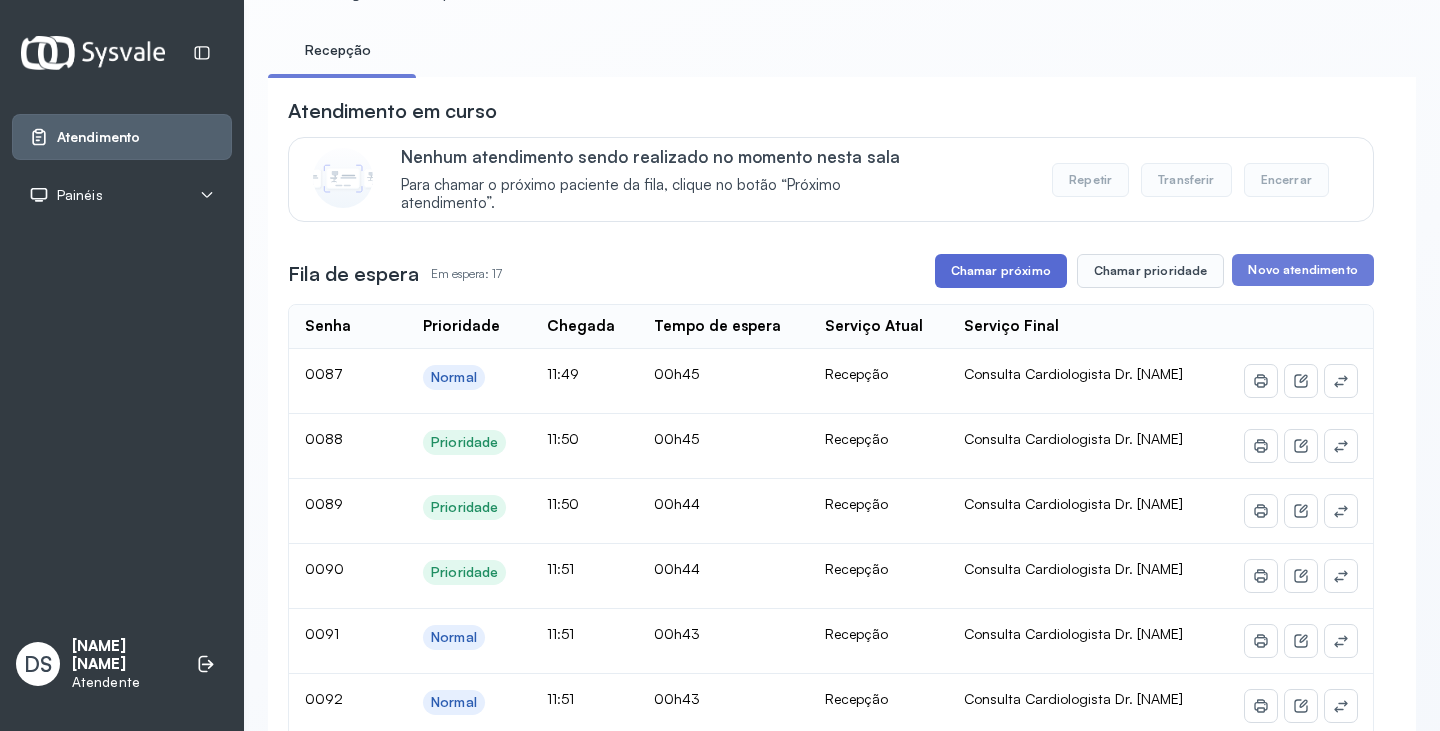 click on "Chamar próximo" at bounding box center [1001, 271] 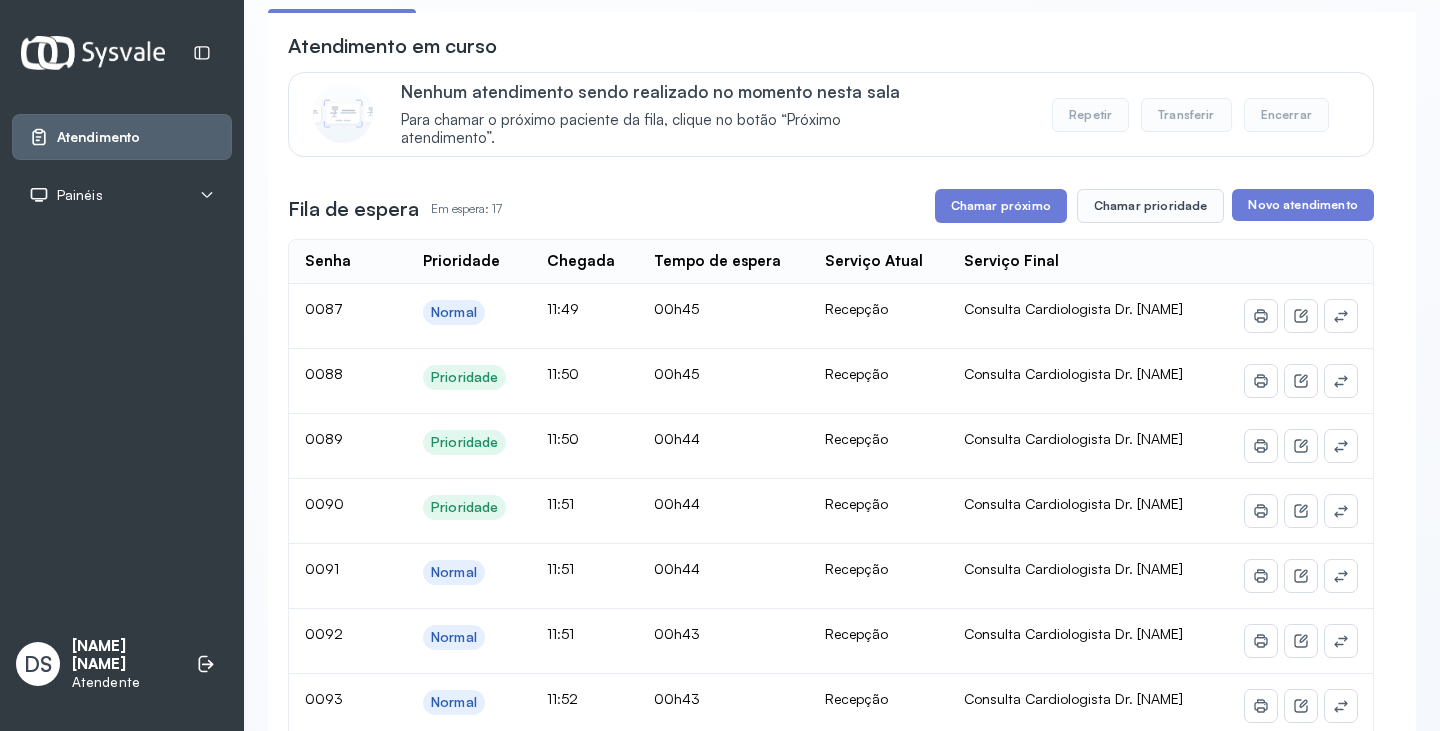 scroll, scrollTop: 200, scrollLeft: 0, axis: vertical 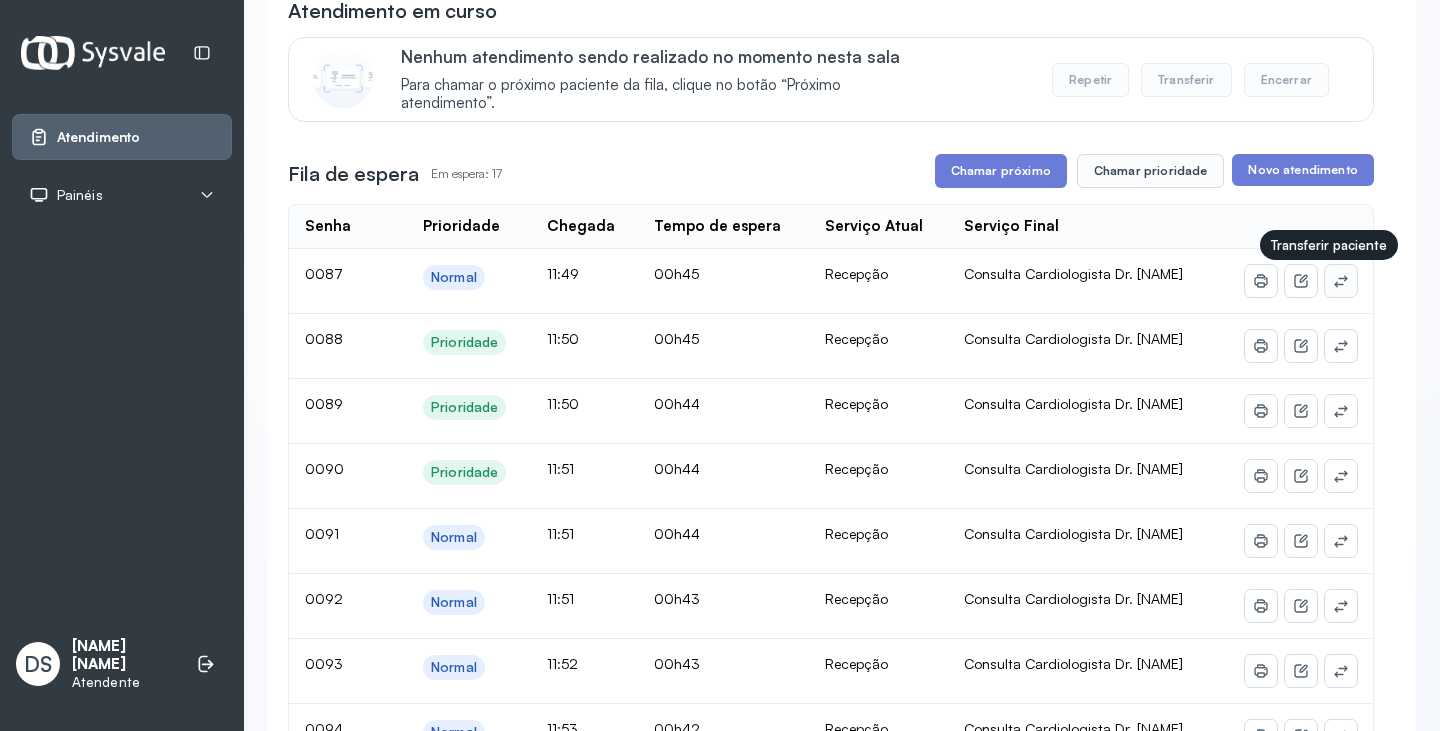 click 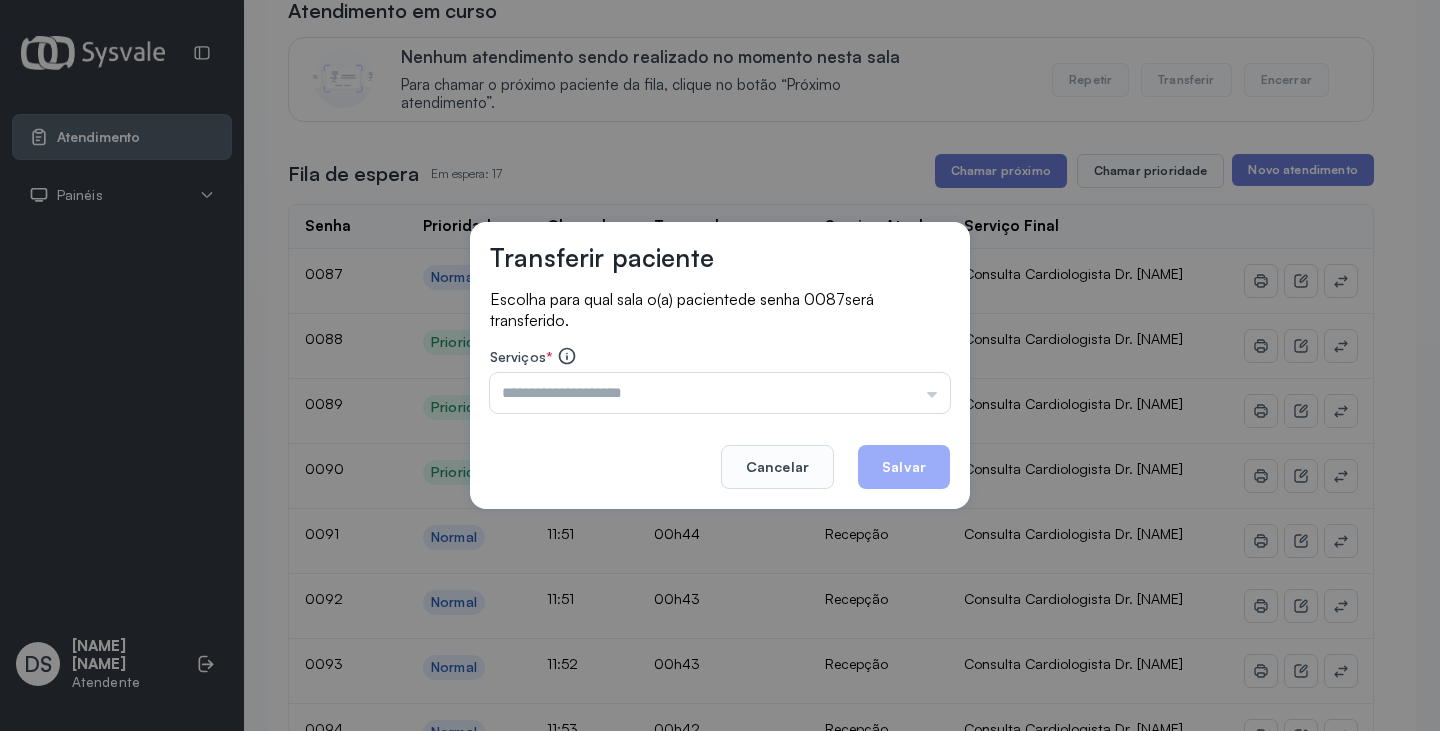 click at bounding box center [720, 393] 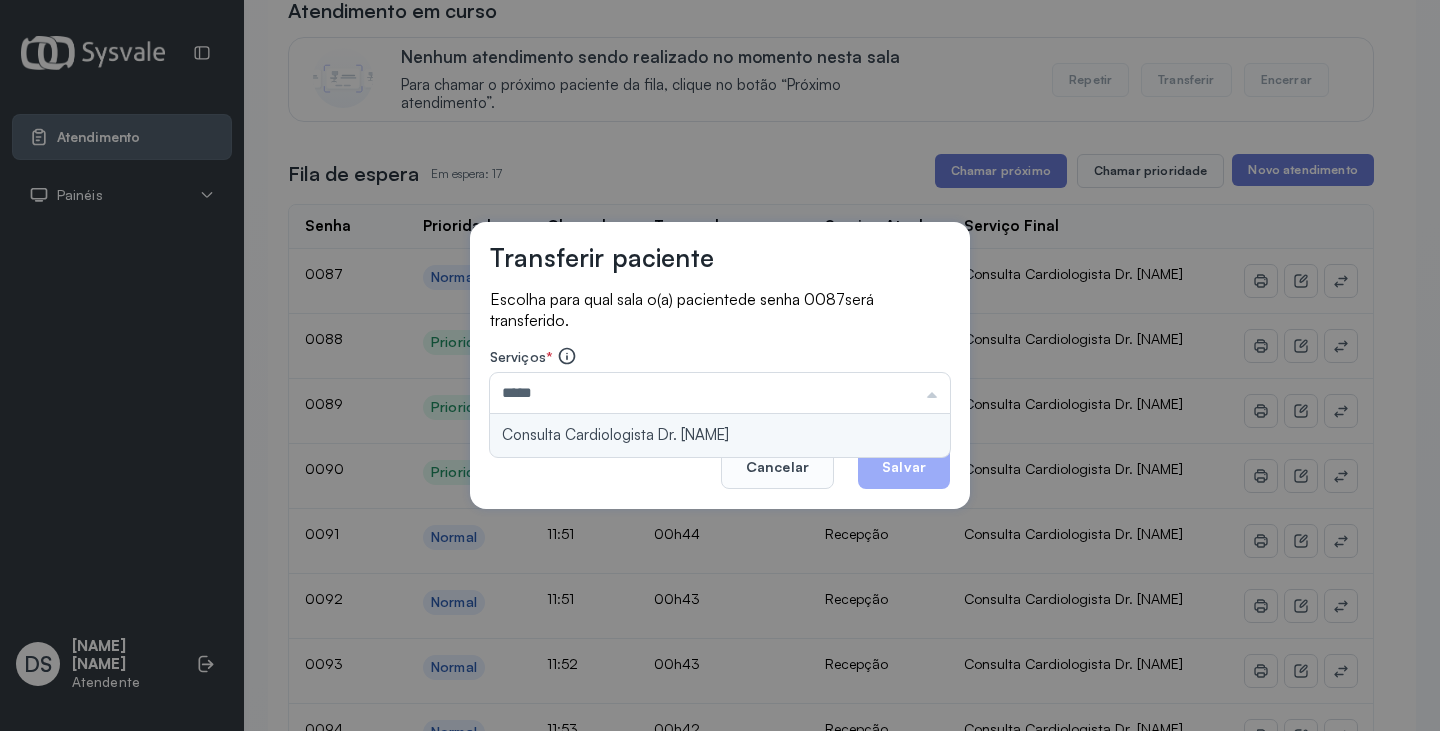 type on "**********" 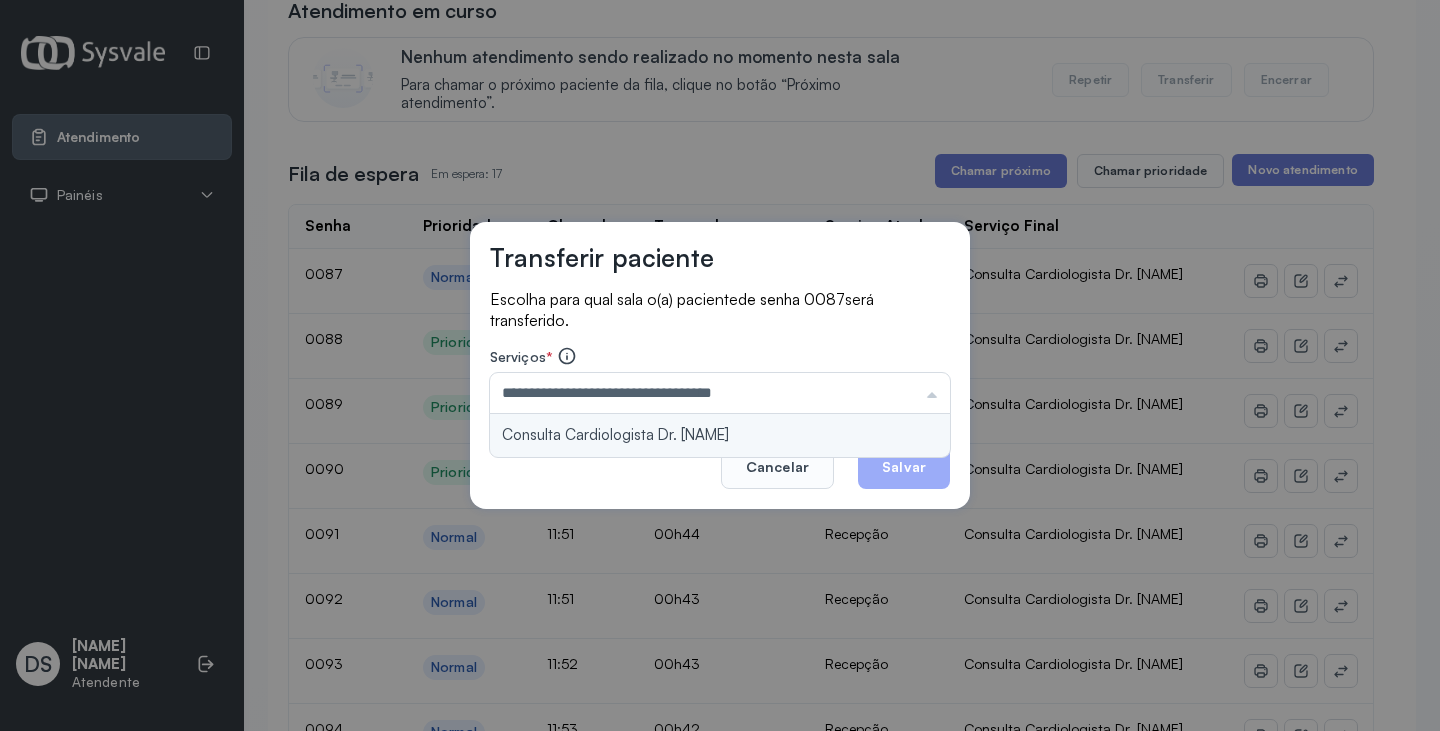 click on "**********" at bounding box center (720, 366) 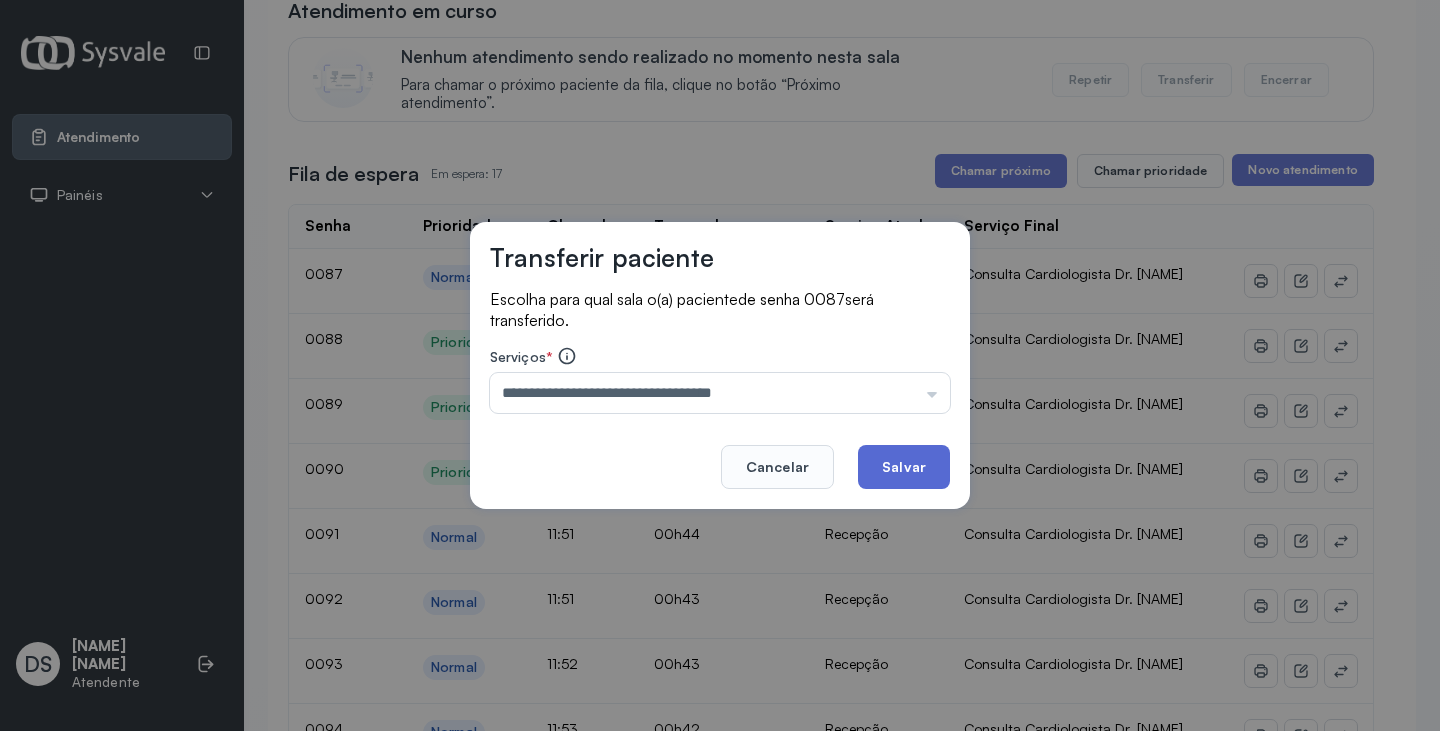 click on "Salvar" 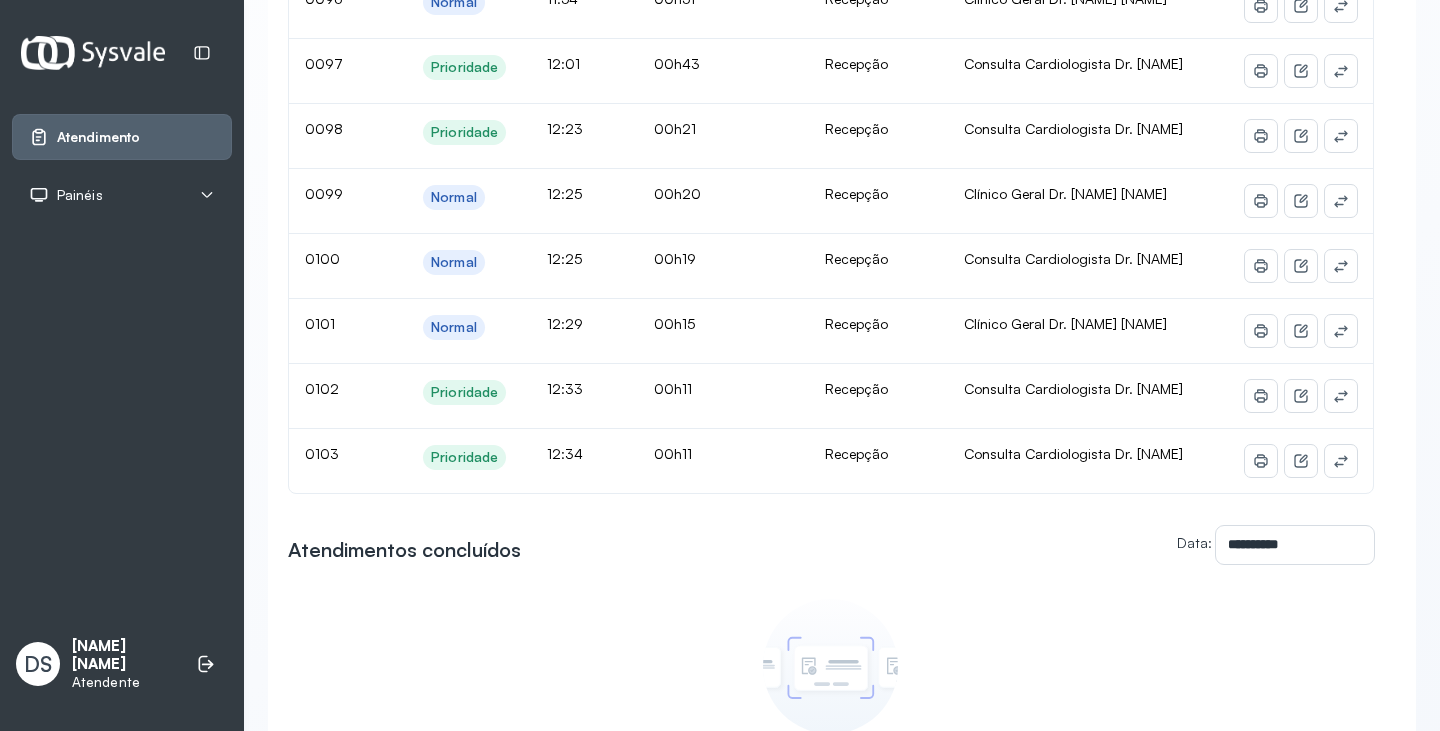 scroll, scrollTop: 1000, scrollLeft: 0, axis: vertical 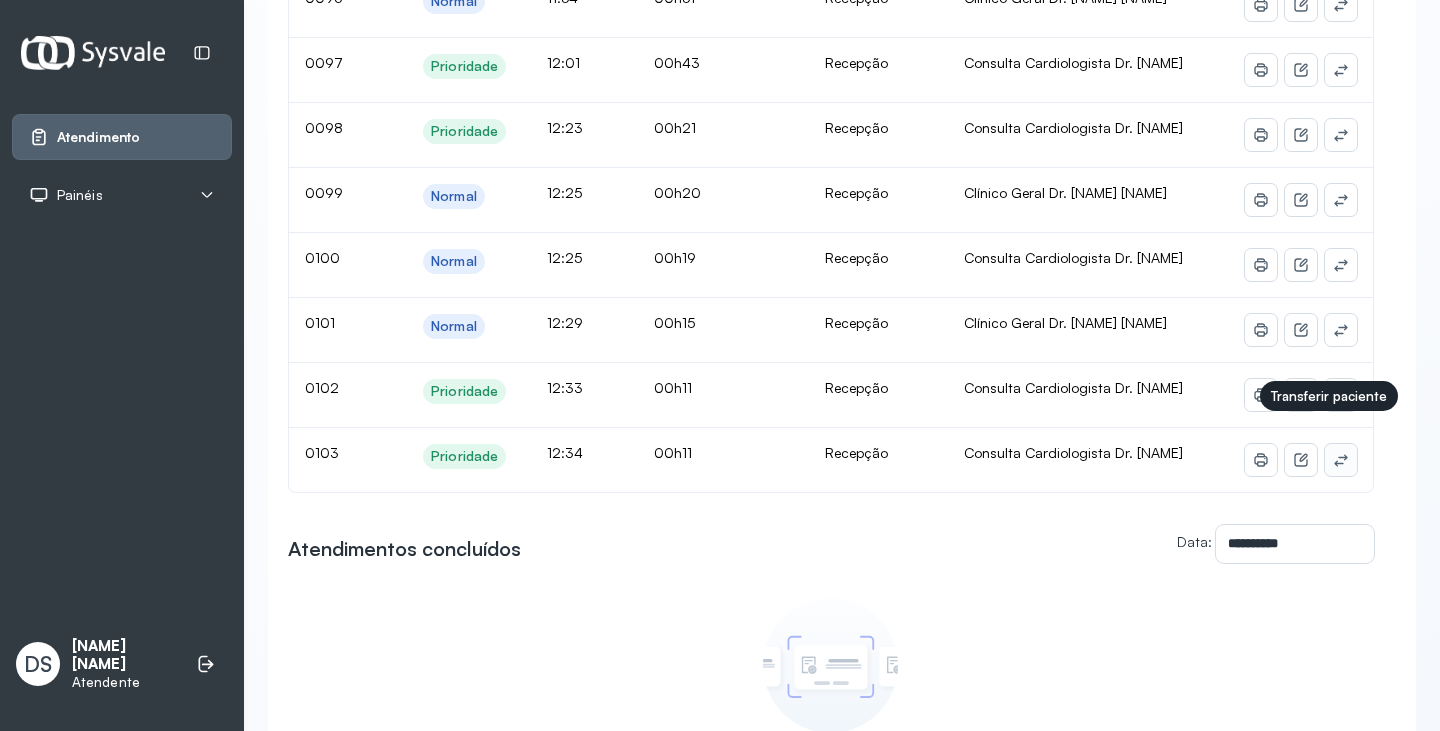 click 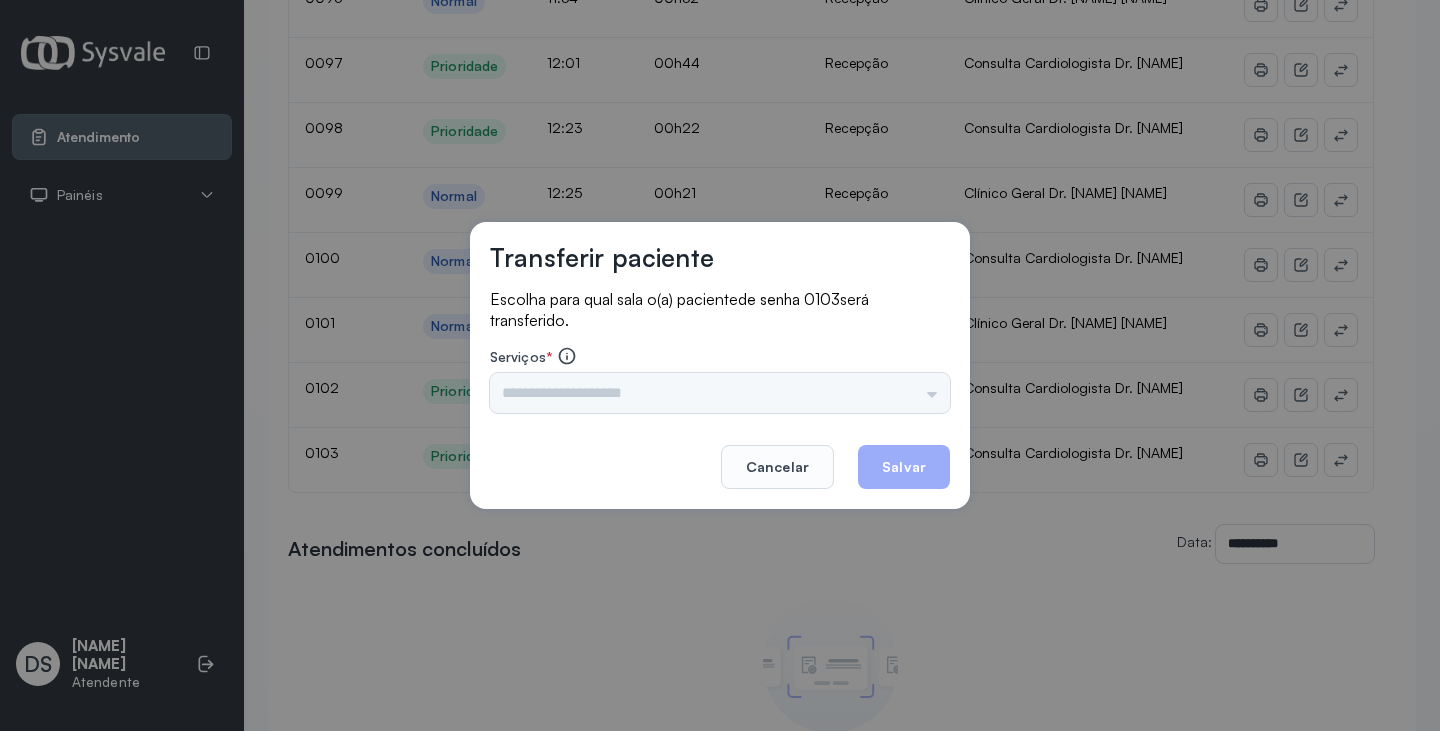 click at bounding box center (720, 393) 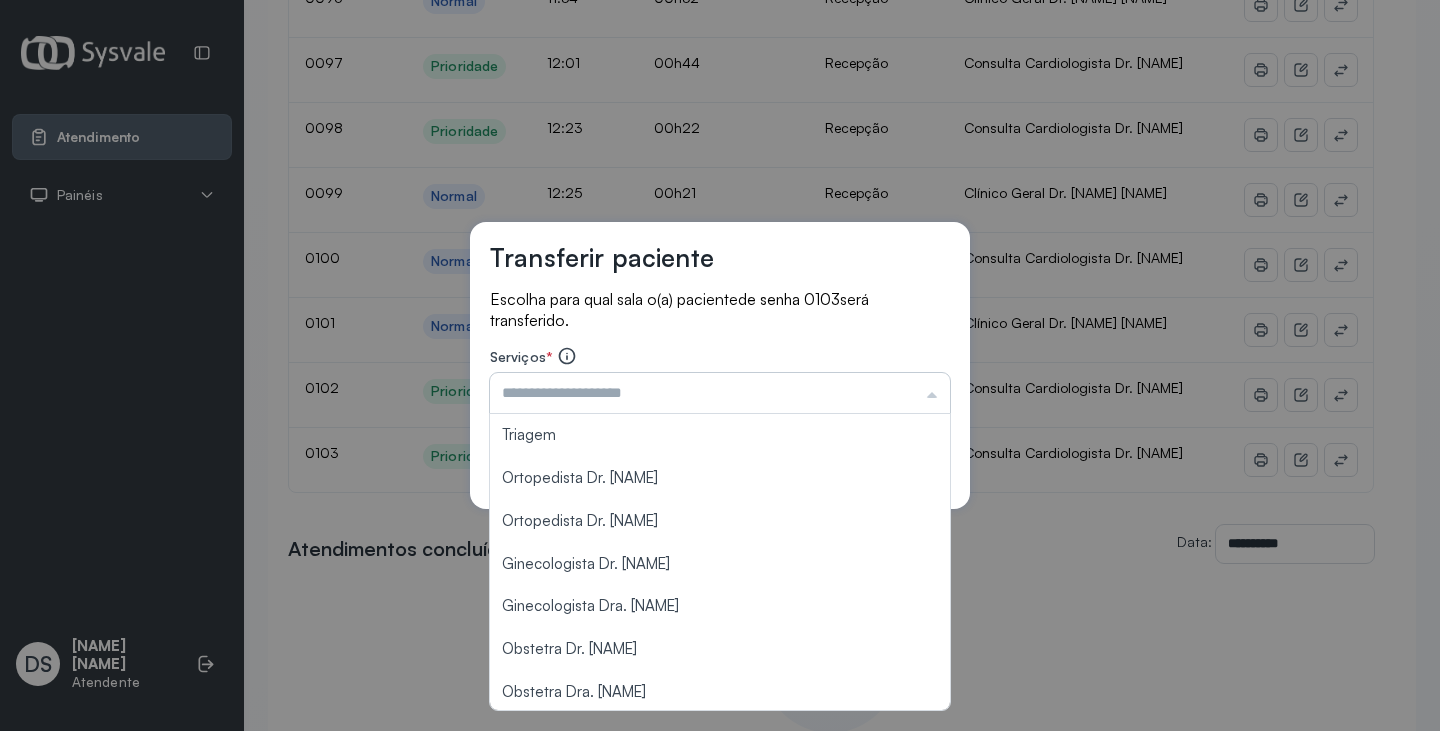 click at bounding box center (720, 393) 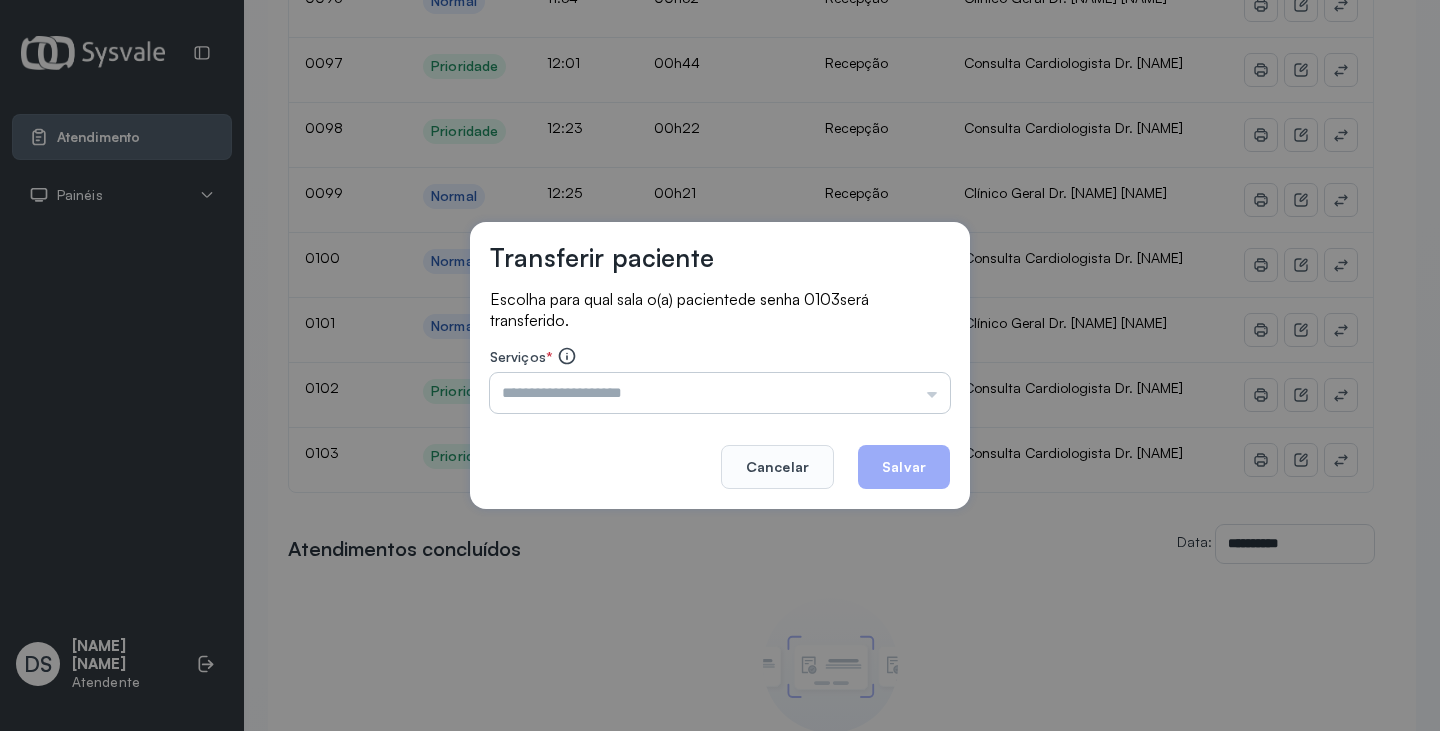 click at bounding box center (720, 393) 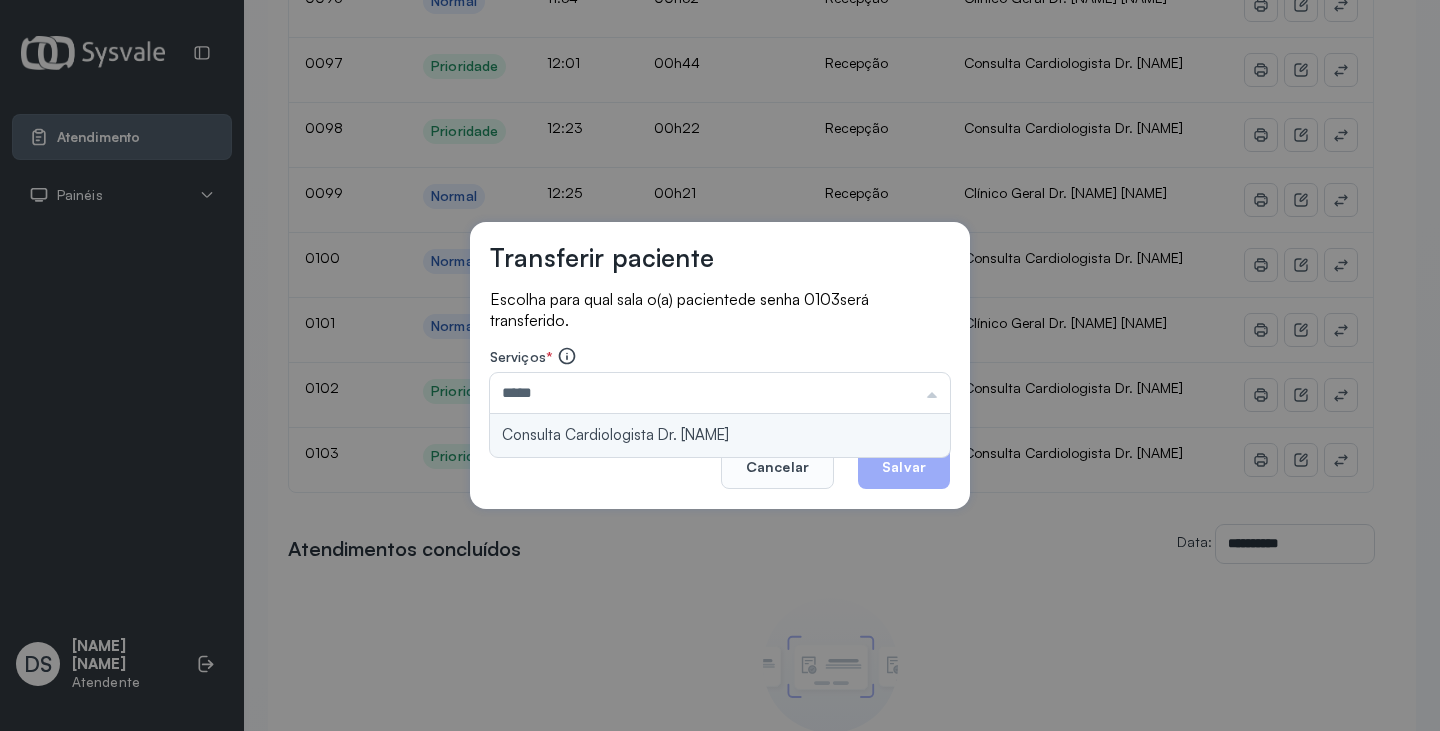 type on "**********" 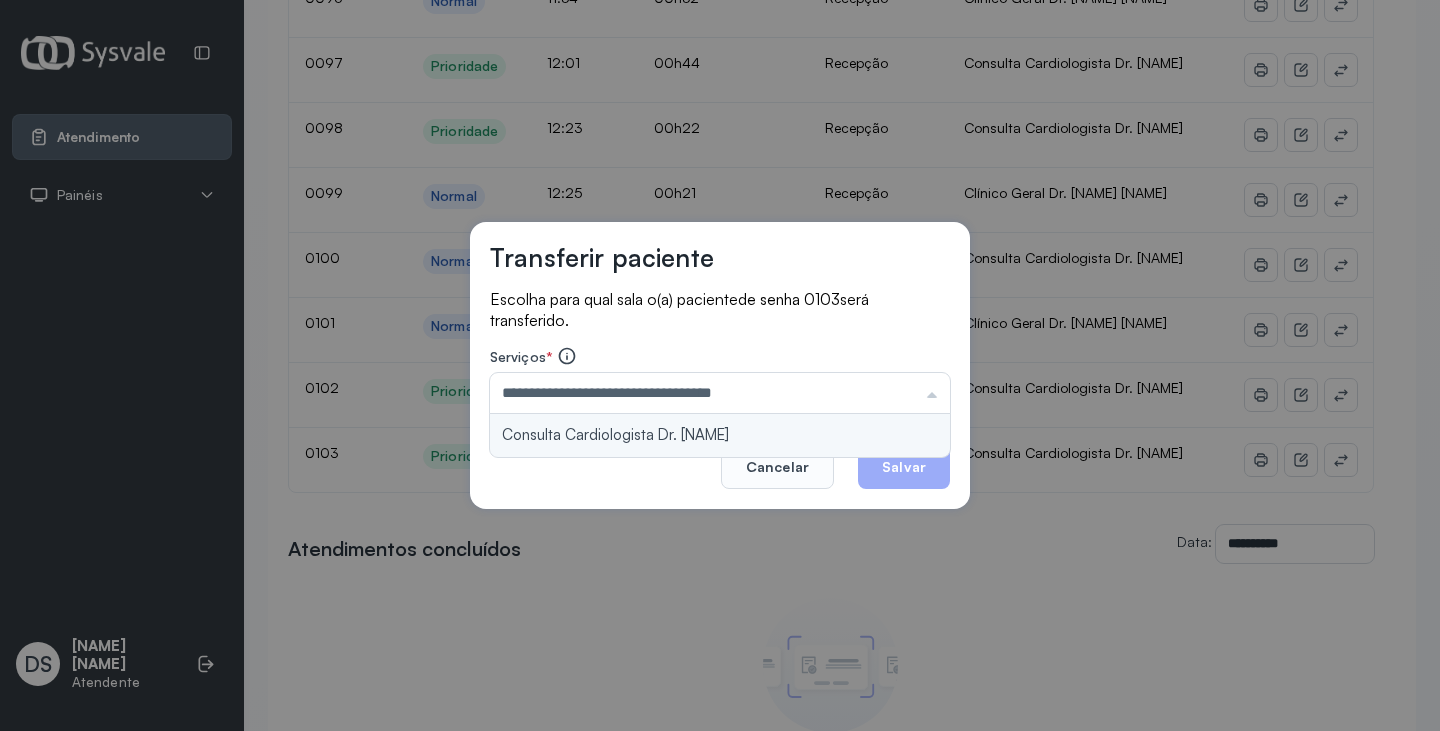 click on "**********" at bounding box center [720, 366] 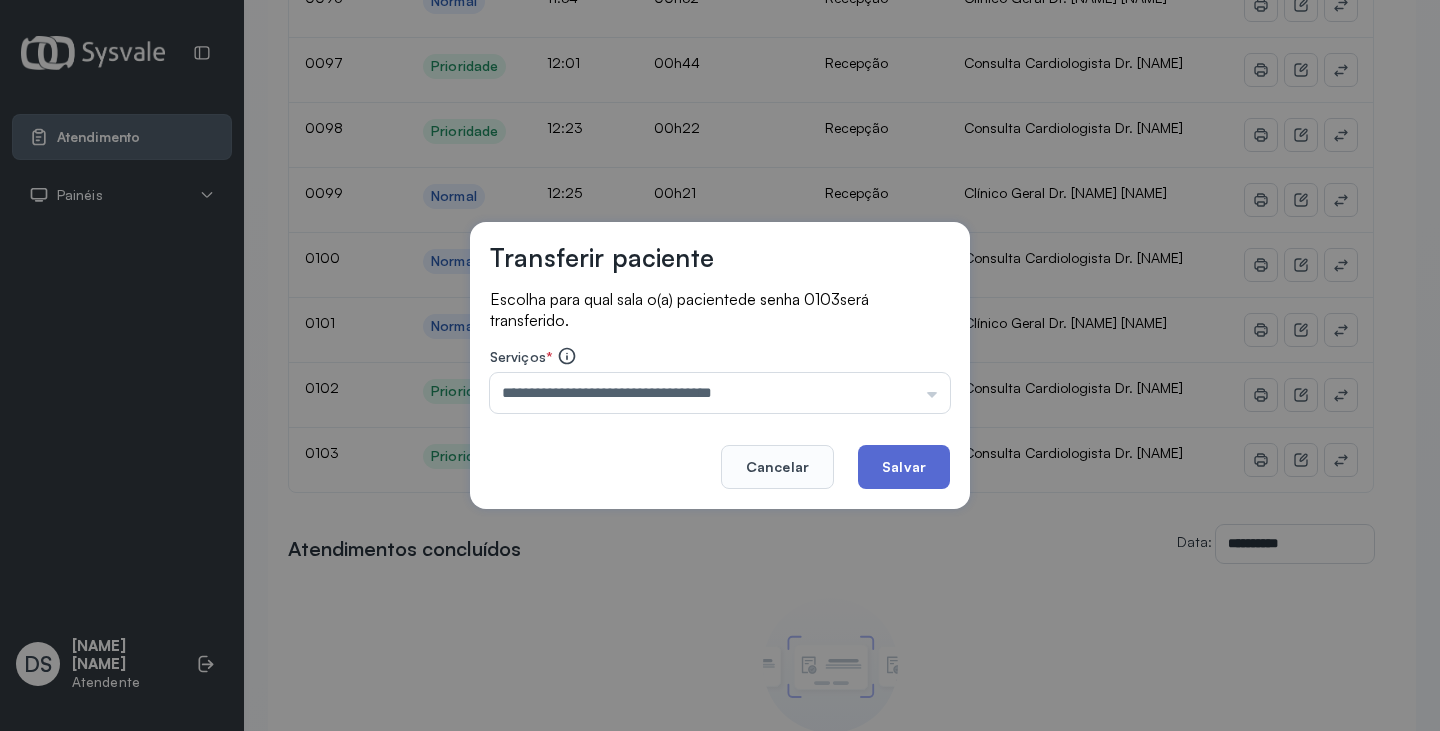 click on "Salvar" 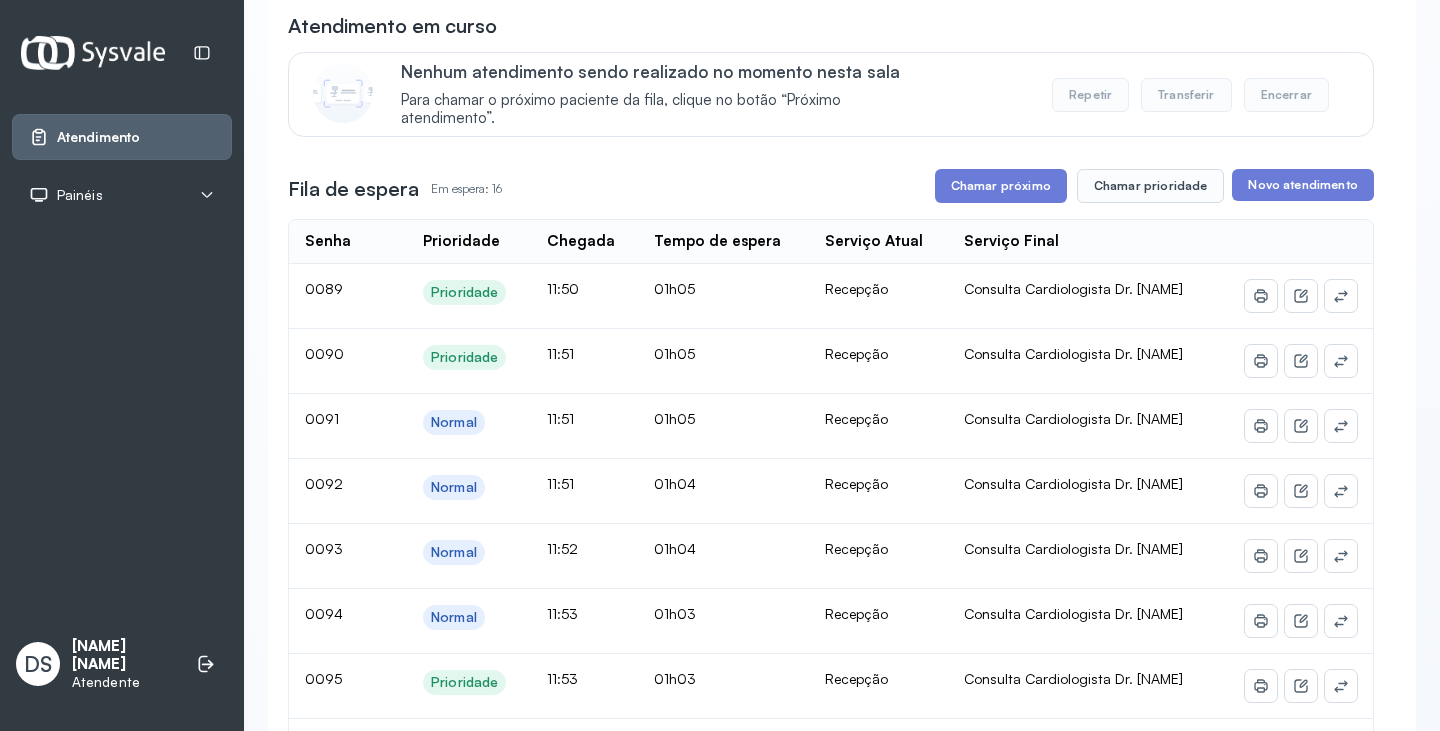scroll, scrollTop: 200, scrollLeft: 0, axis: vertical 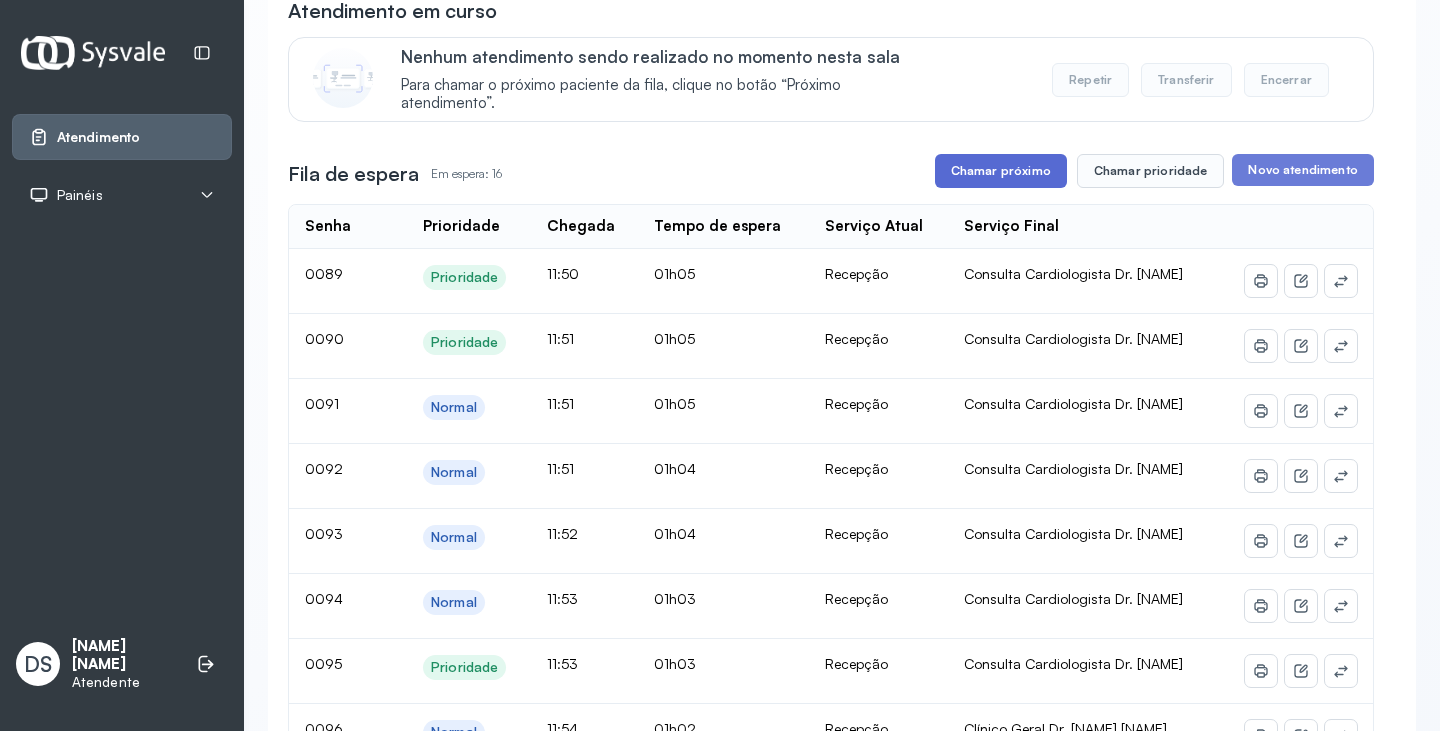 click on "Chamar próximo" at bounding box center [1001, 171] 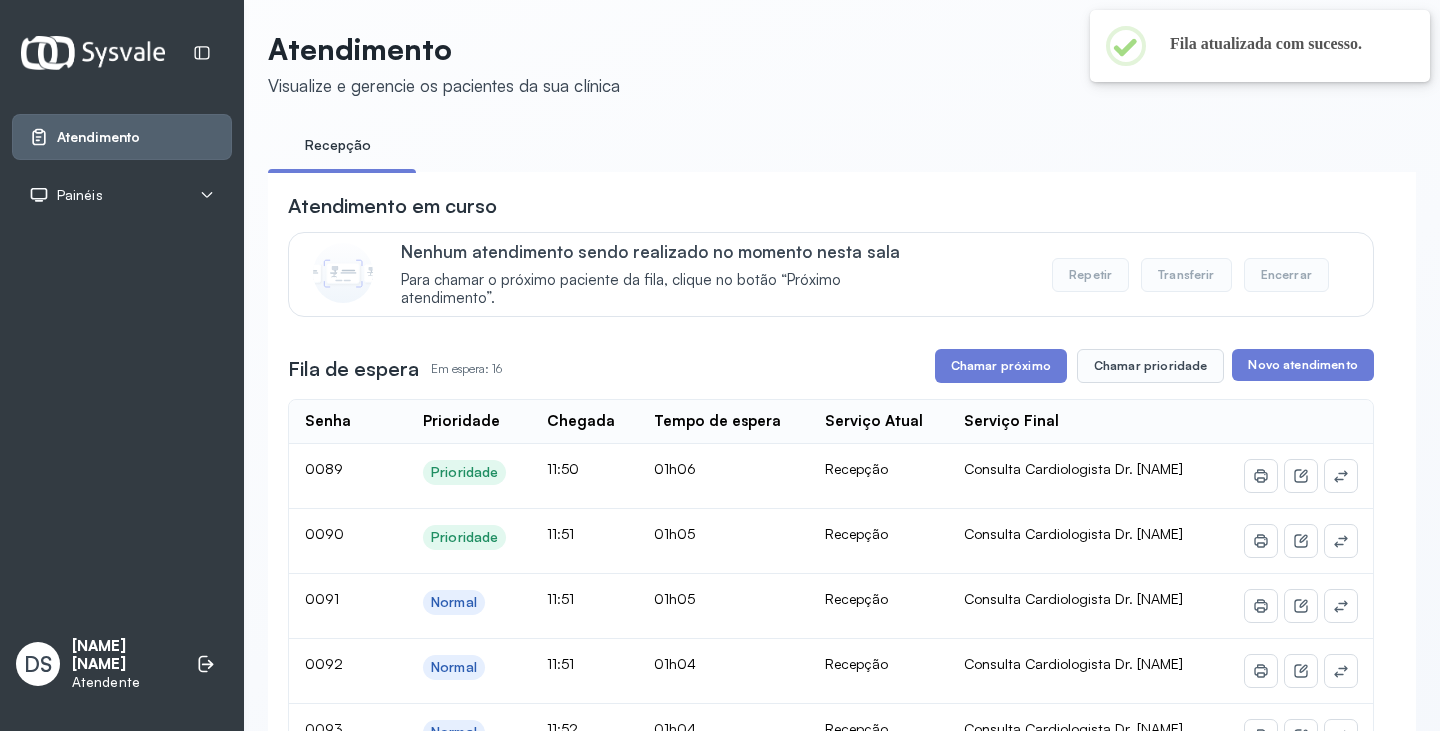 scroll, scrollTop: 200, scrollLeft: 0, axis: vertical 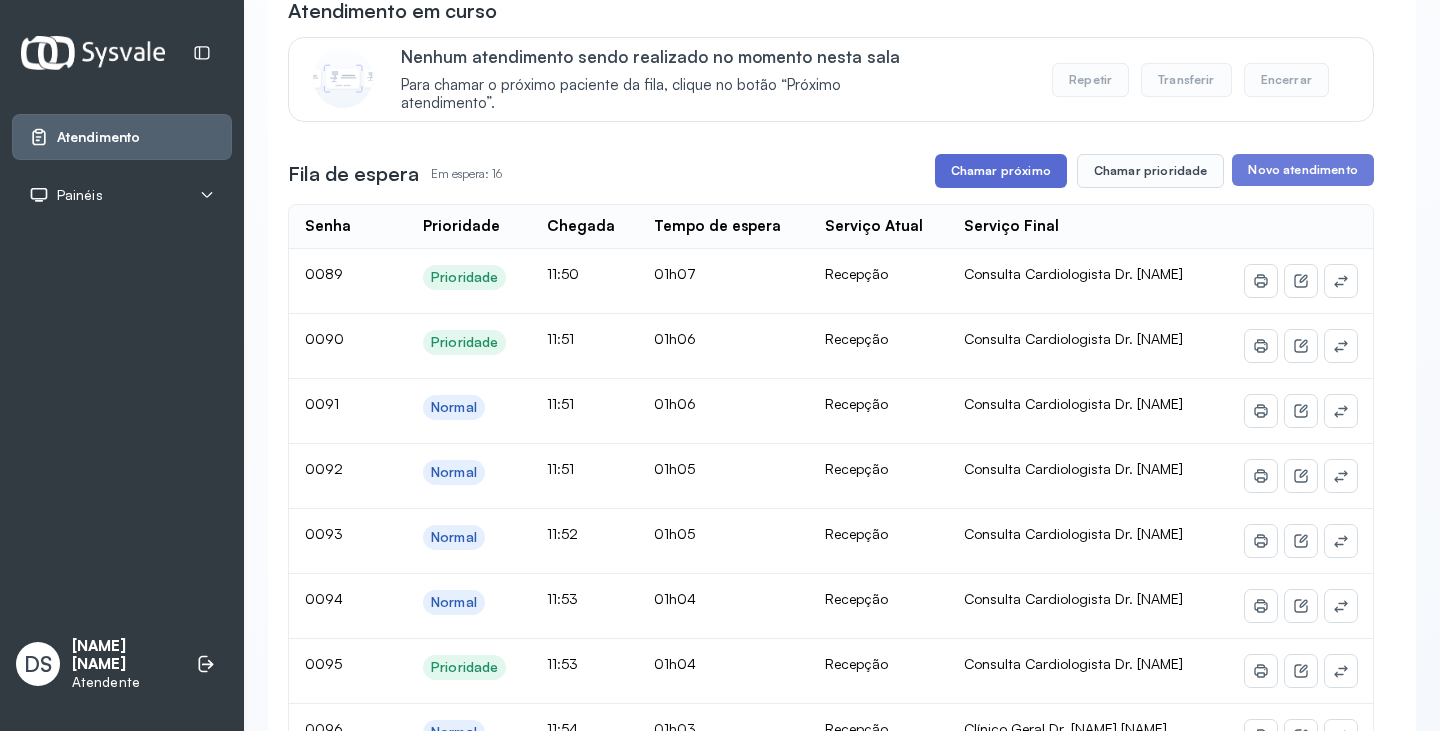 click on "Chamar próximo" at bounding box center (1001, 171) 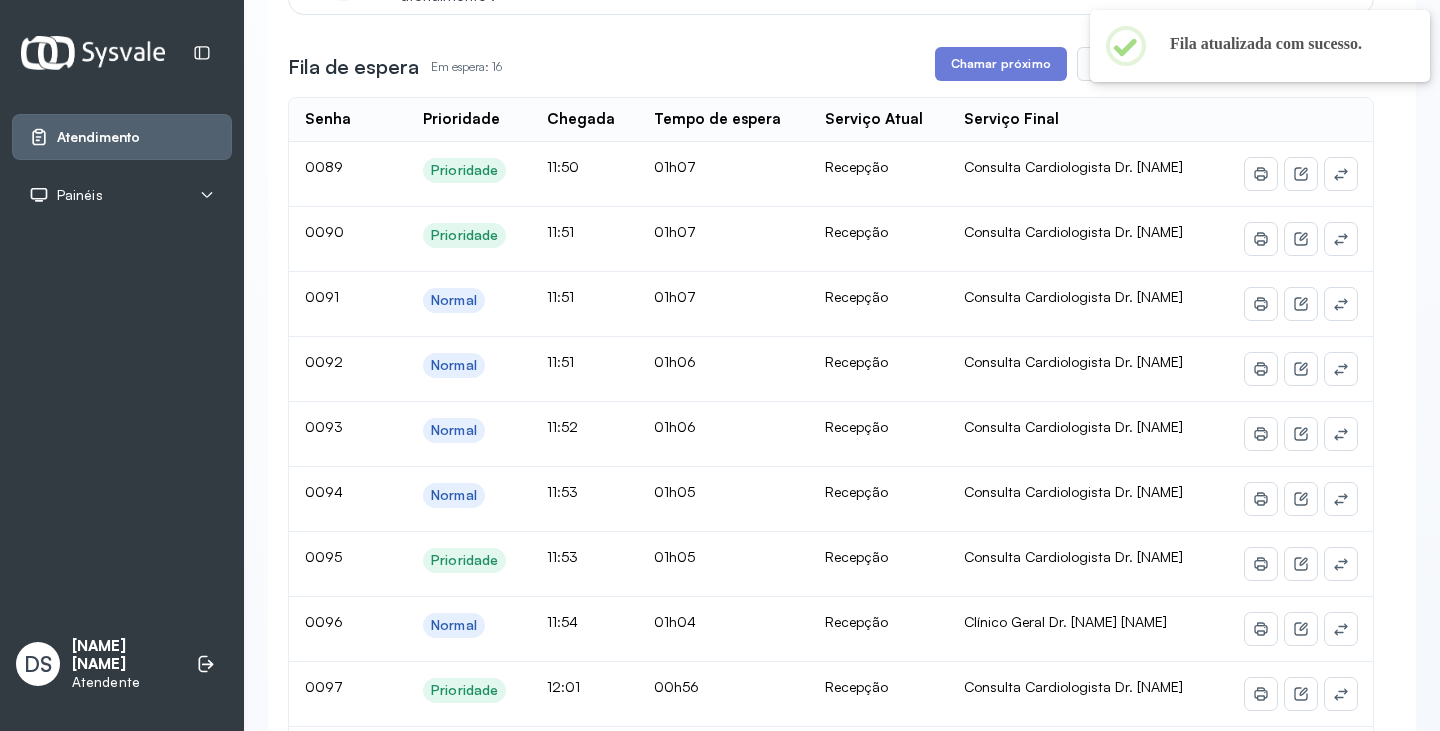 scroll, scrollTop: 300, scrollLeft: 0, axis: vertical 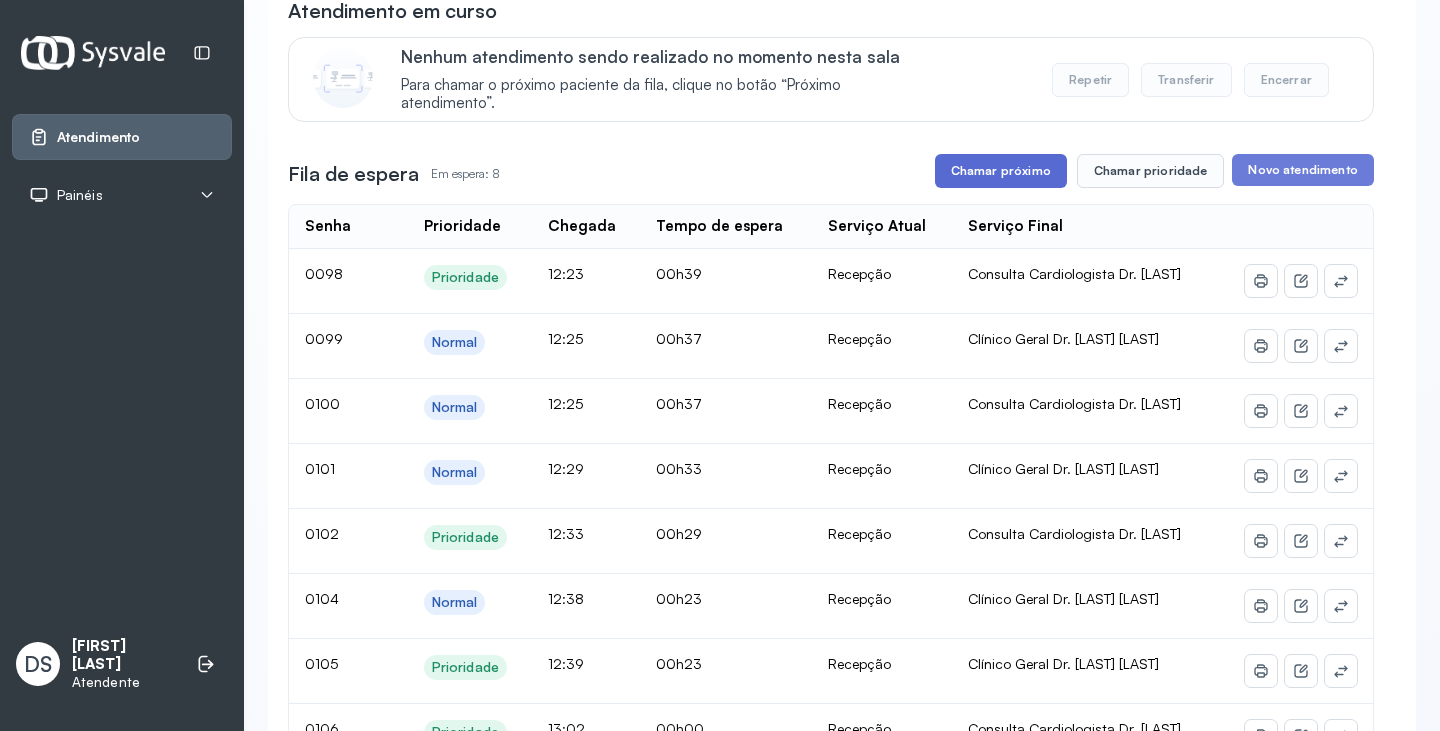 click on "Chamar próximo" at bounding box center (1001, 171) 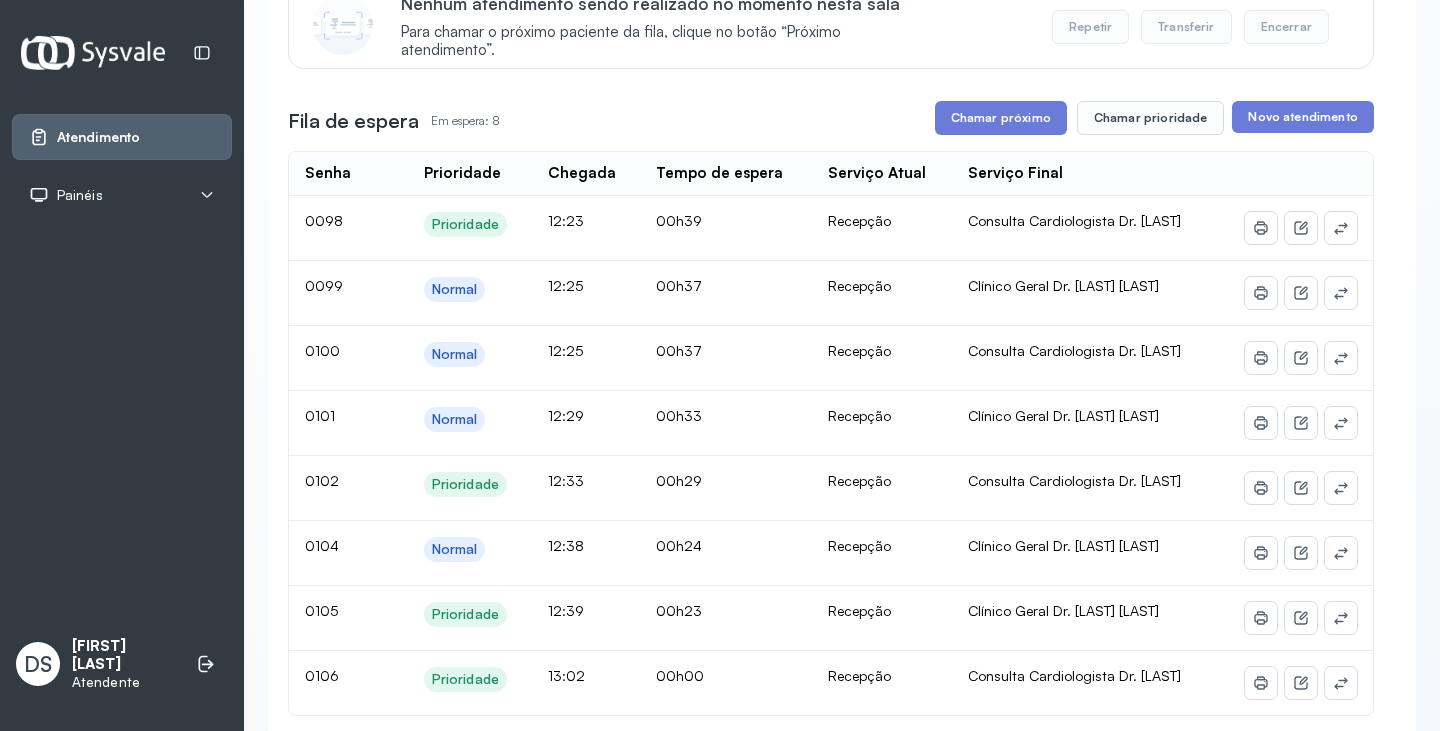 scroll, scrollTop: 250, scrollLeft: 0, axis: vertical 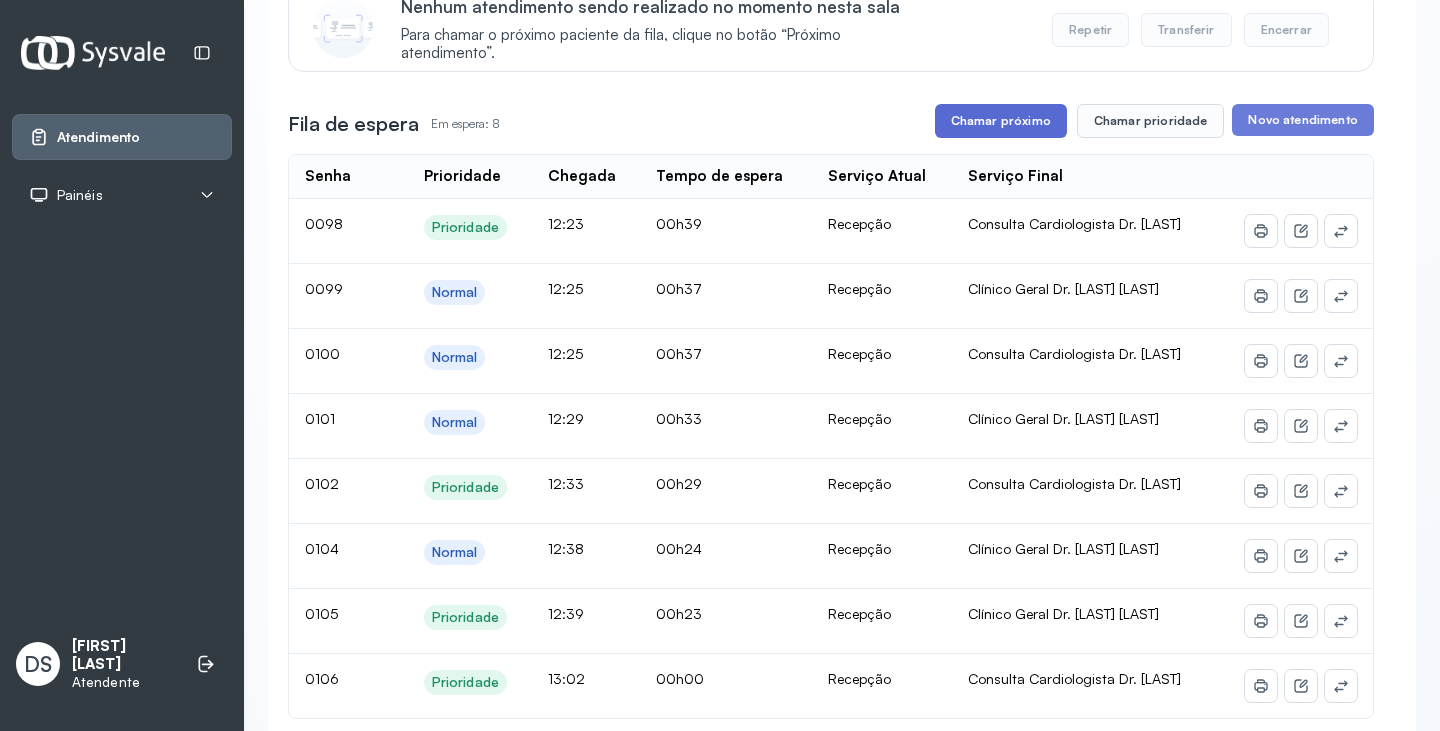 click on "Chamar próximo" at bounding box center (1001, 121) 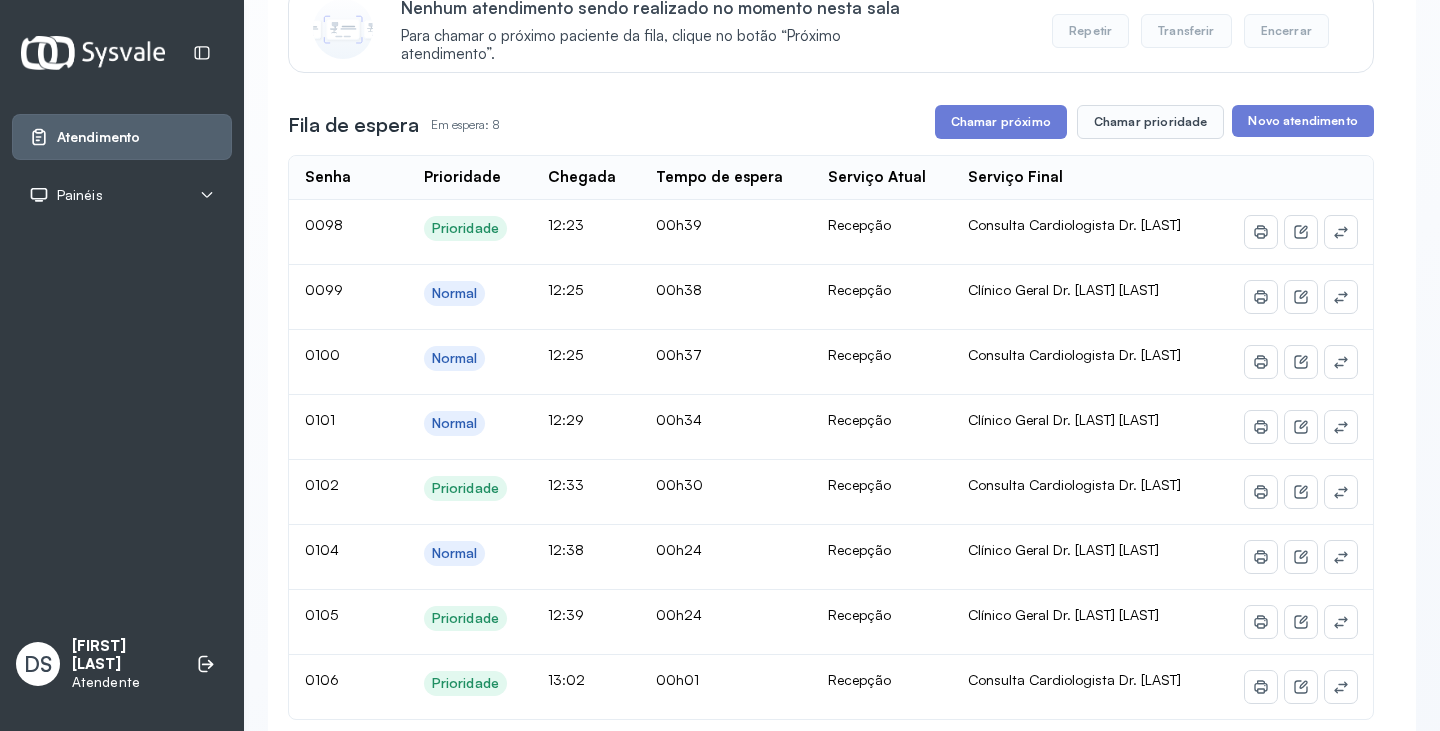 scroll, scrollTop: 250, scrollLeft: 0, axis: vertical 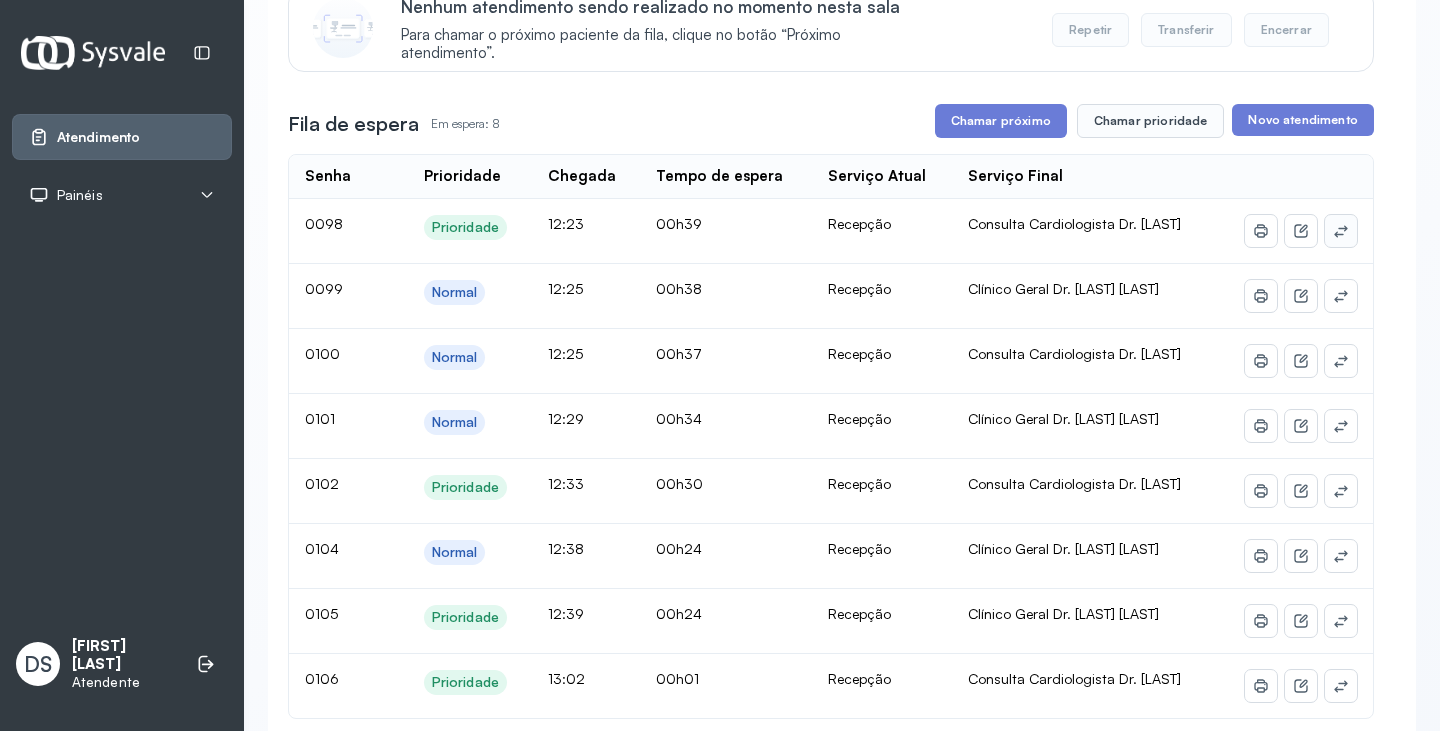 click 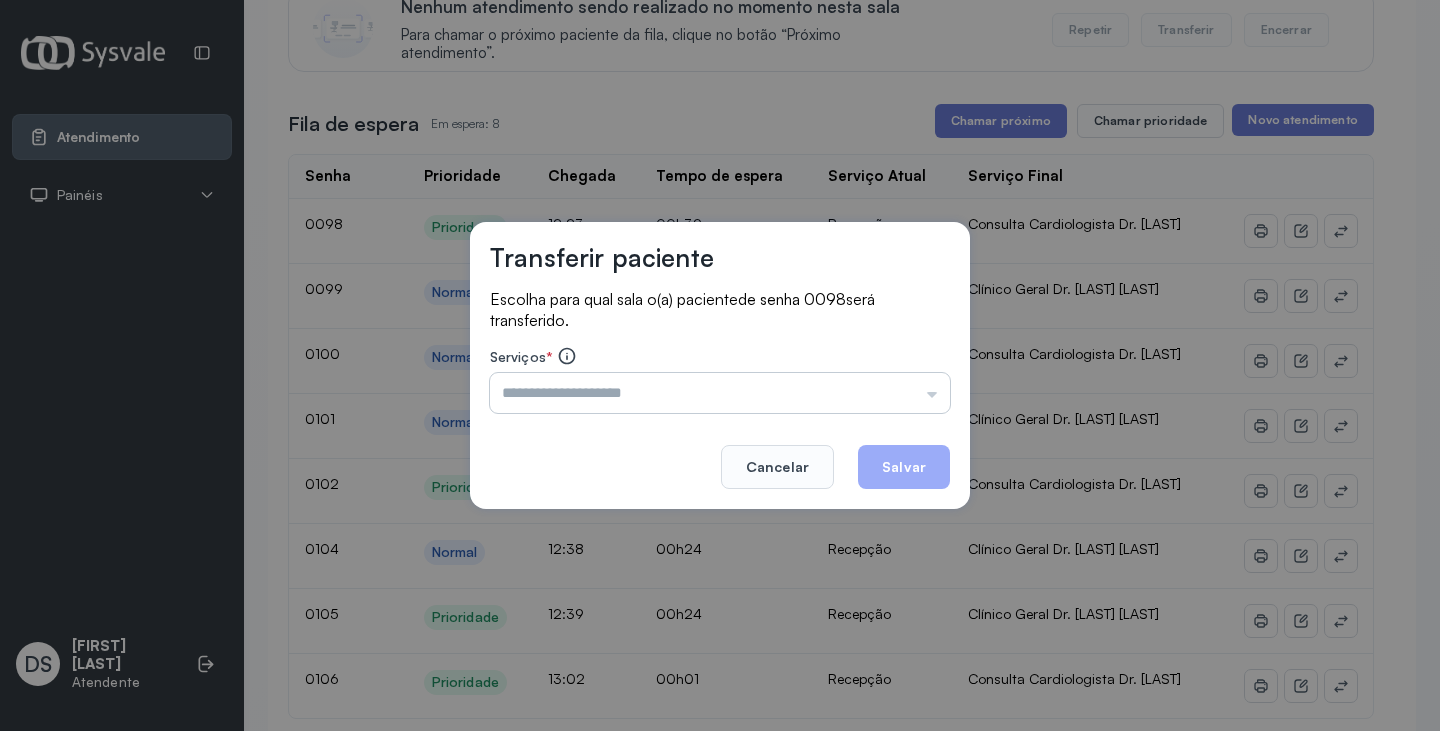 click at bounding box center [720, 393] 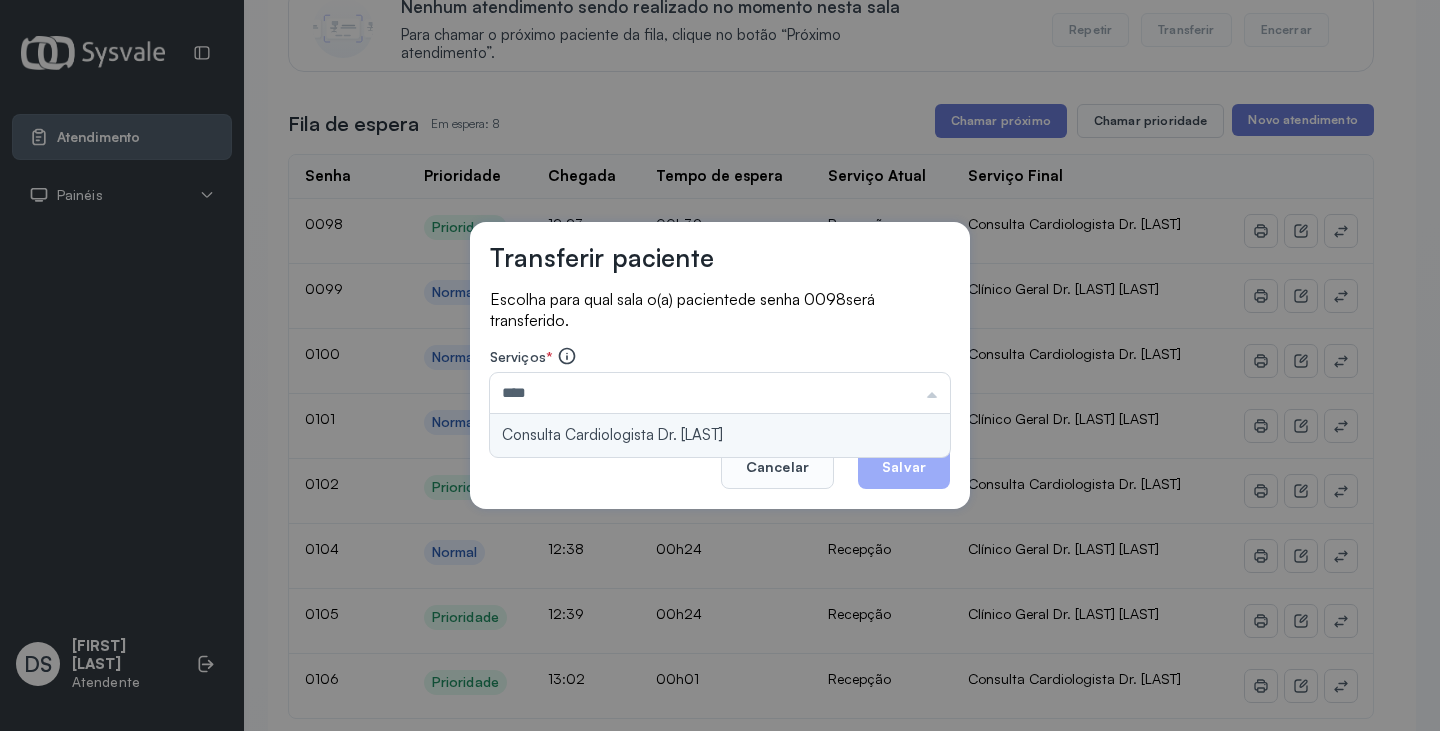 type on "**********" 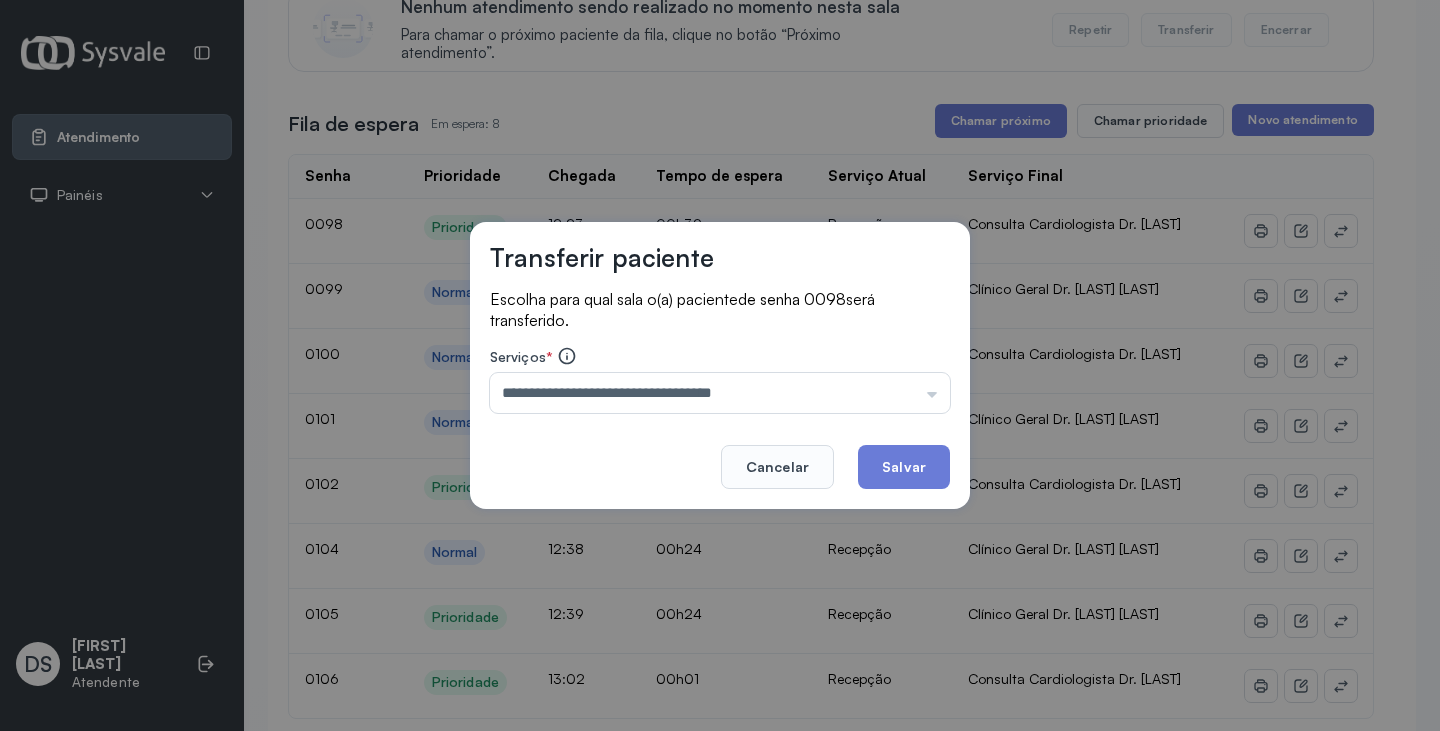 click on "**********" at bounding box center [720, 366] 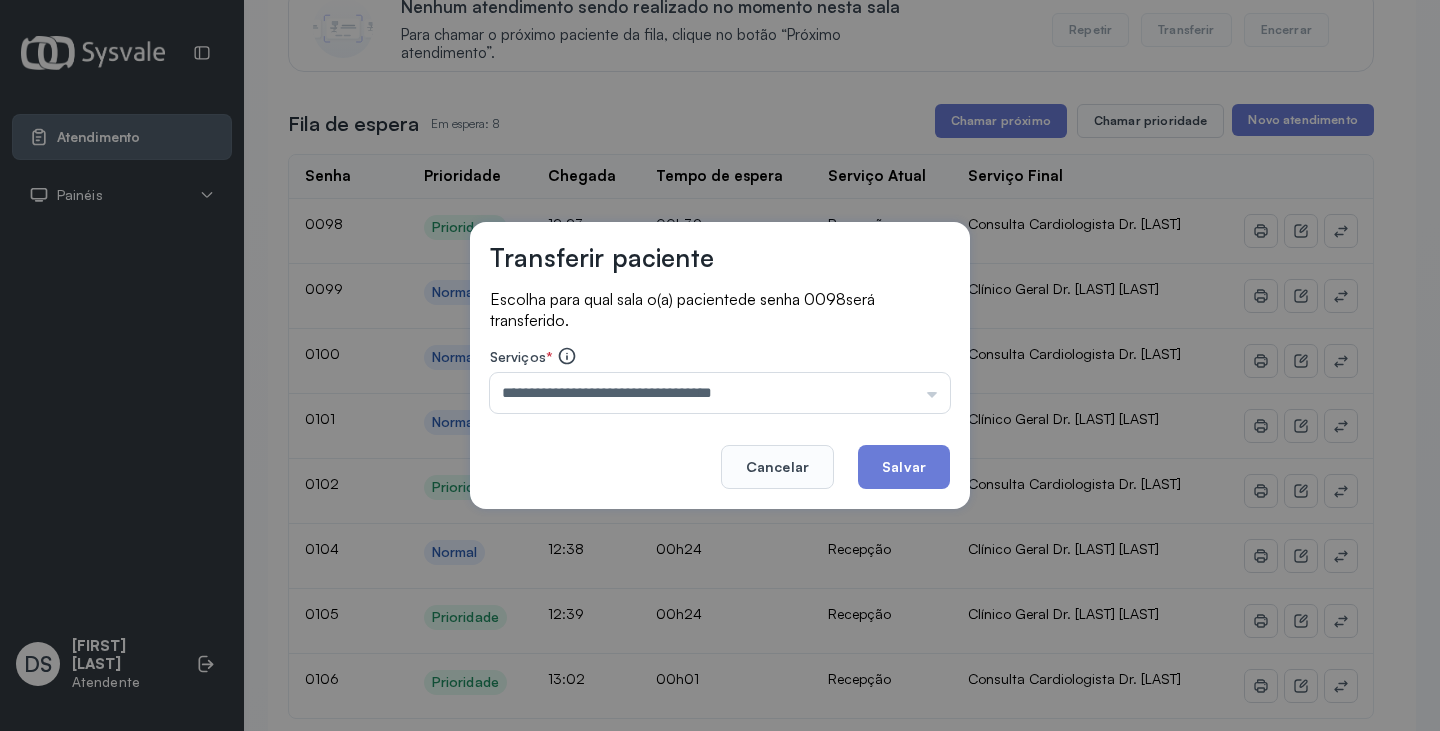 click on "Salvar" 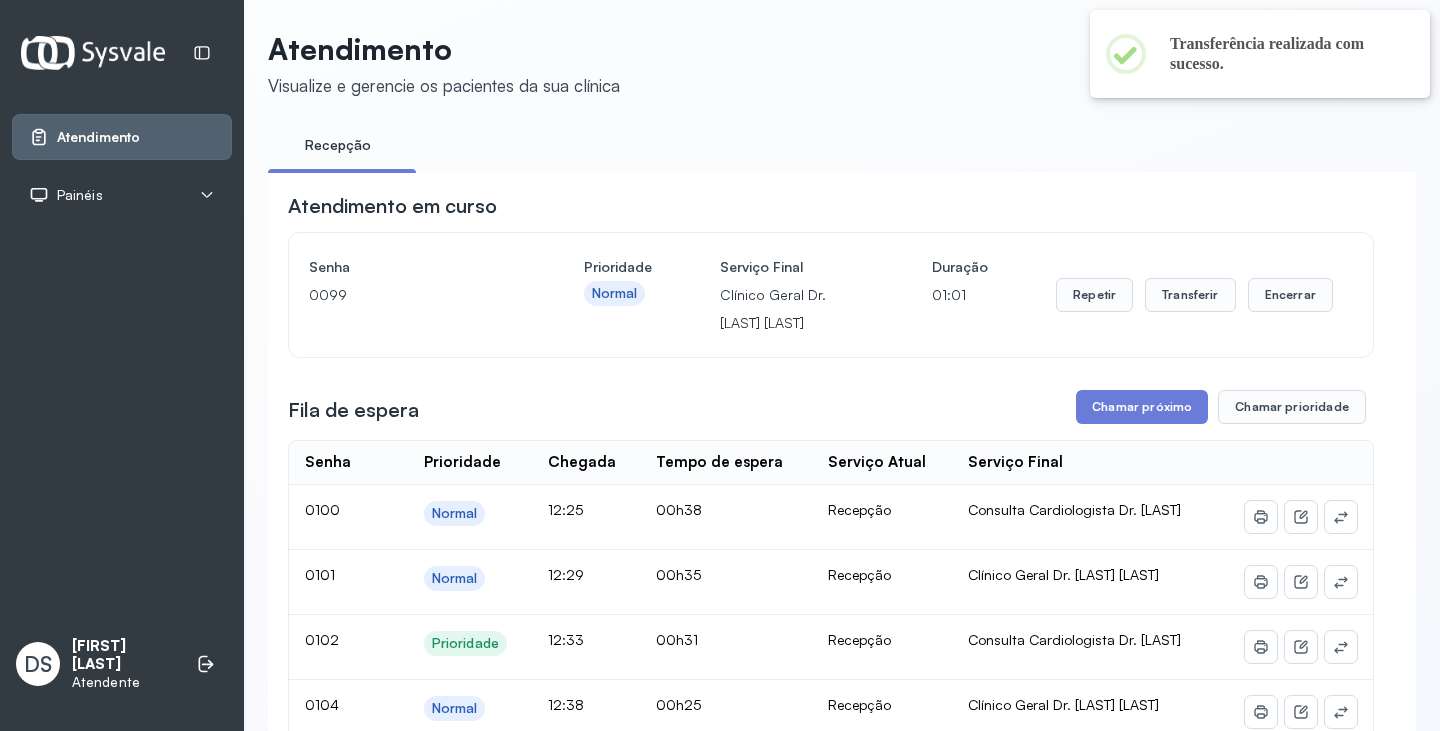 scroll, scrollTop: 250, scrollLeft: 0, axis: vertical 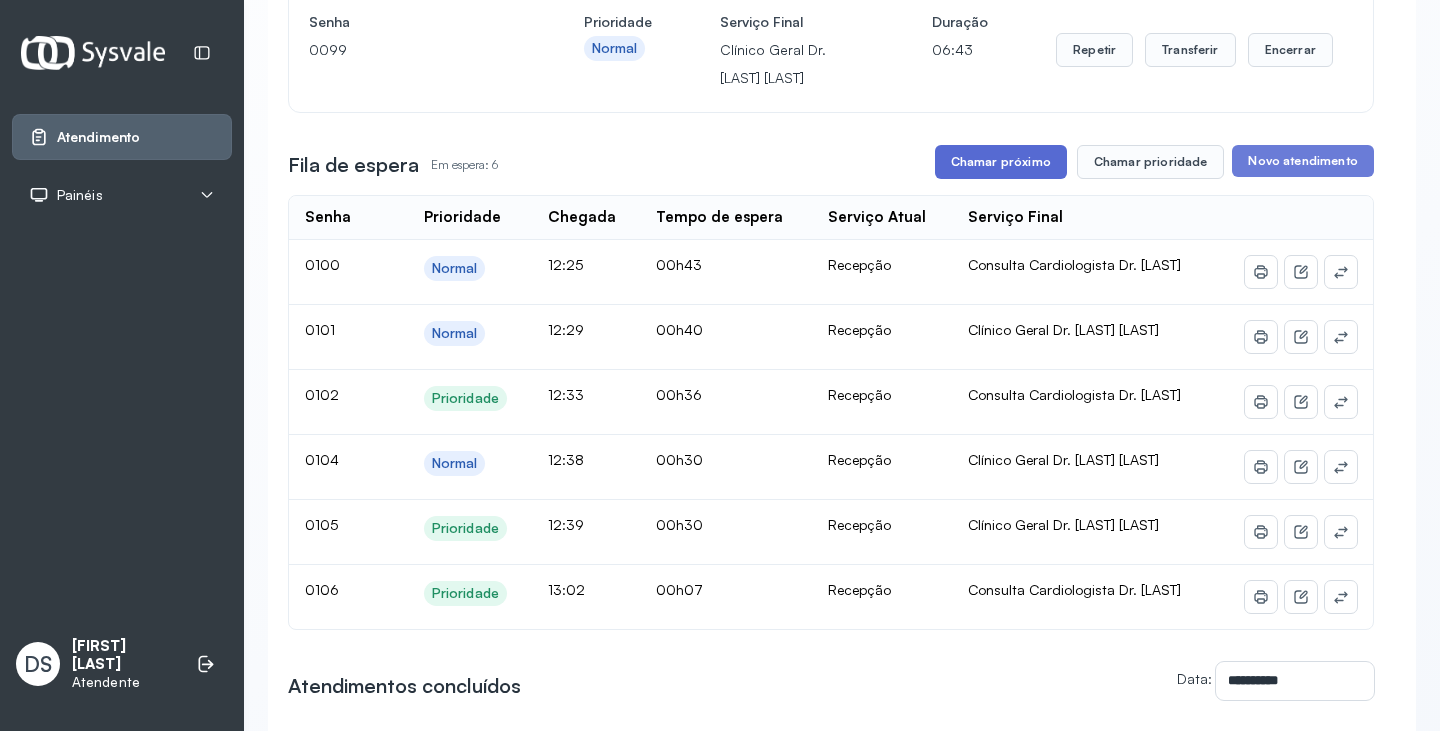 click on "Chamar próximo" at bounding box center (1001, 162) 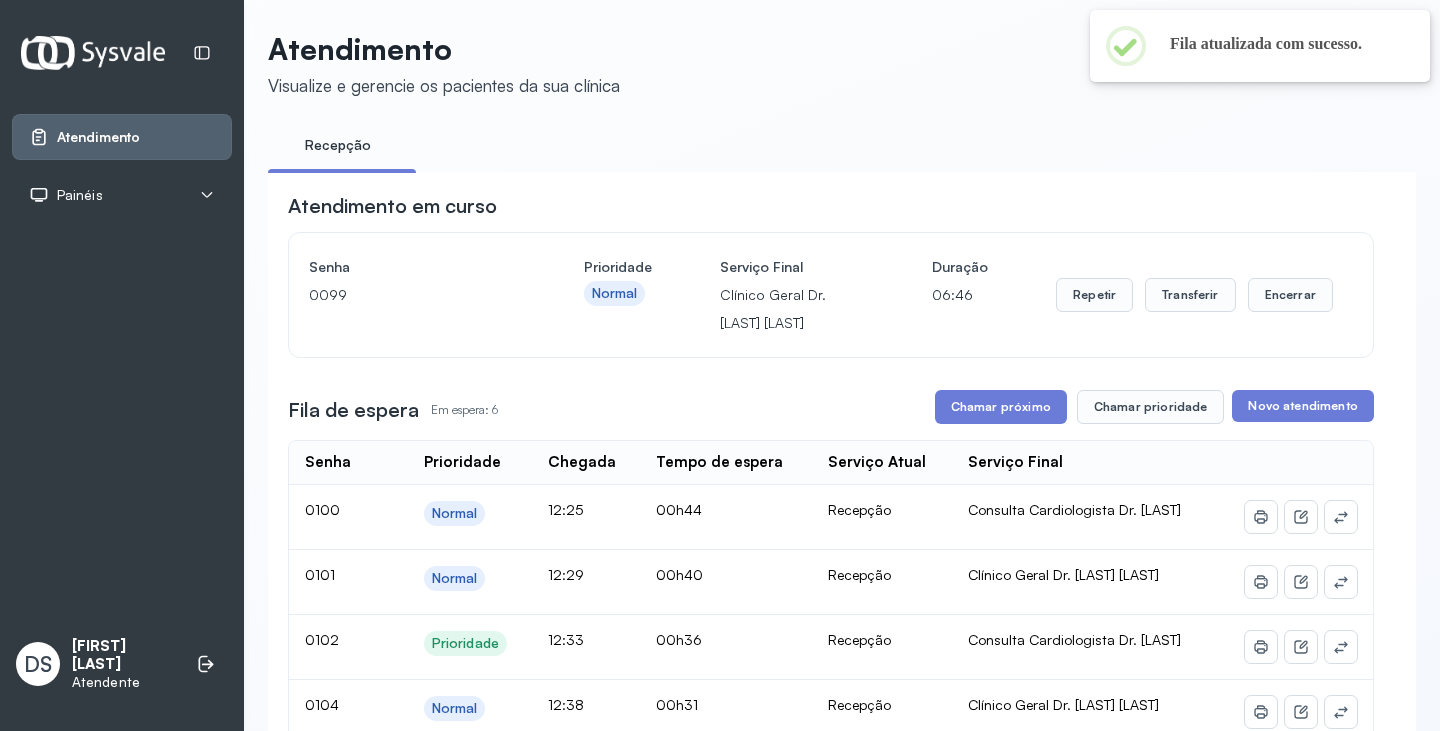 scroll, scrollTop: 250, scrollLeft: 0, axis: vertical 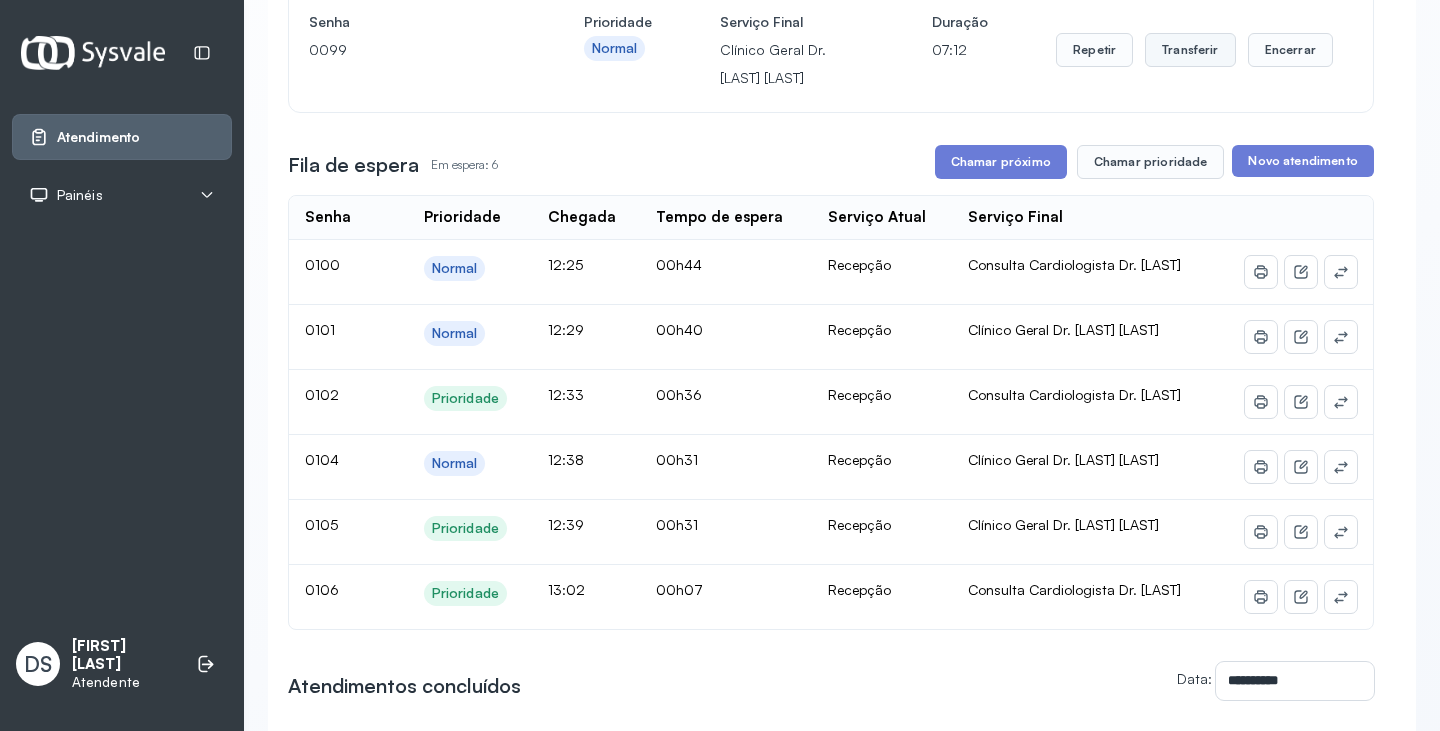 click on "Transferir" at bounding box center [1190, 50] 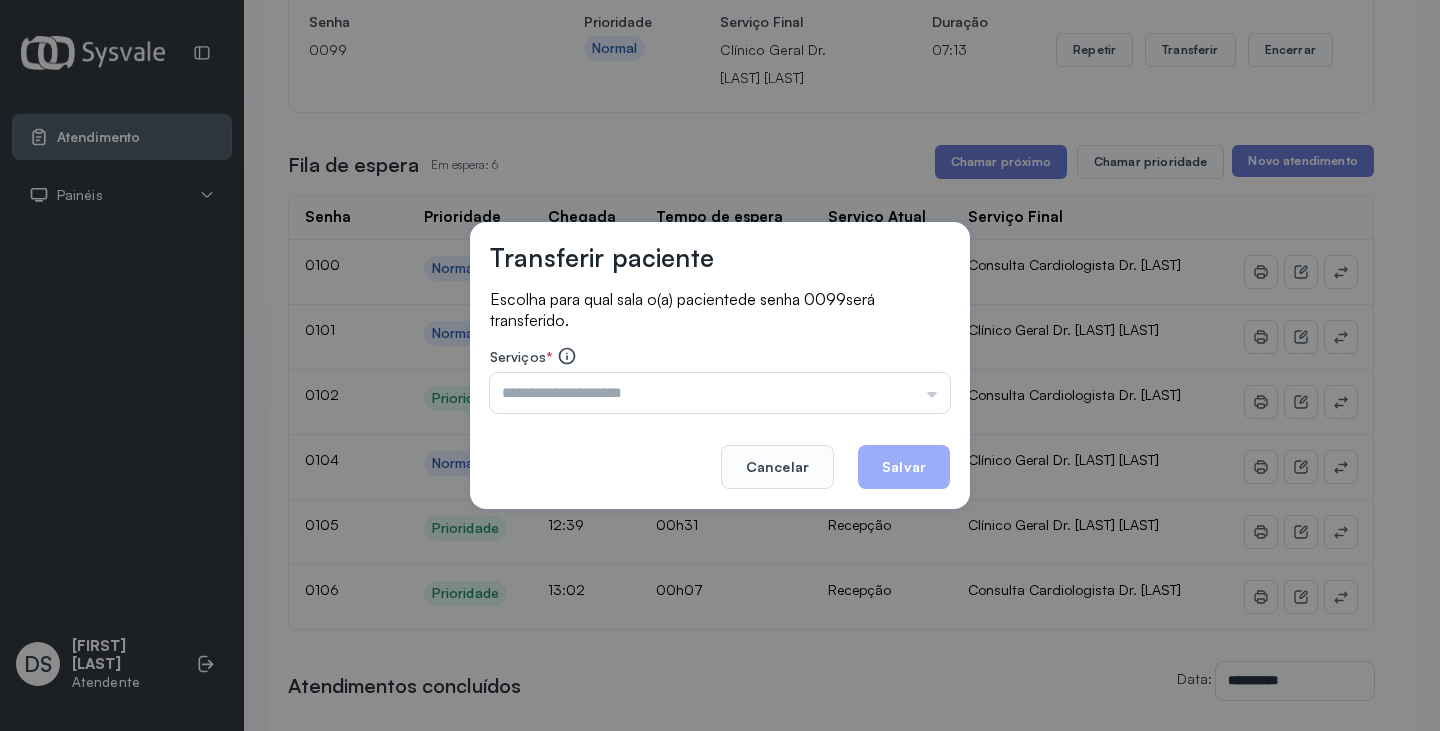 click at bounding box center (720, 393) 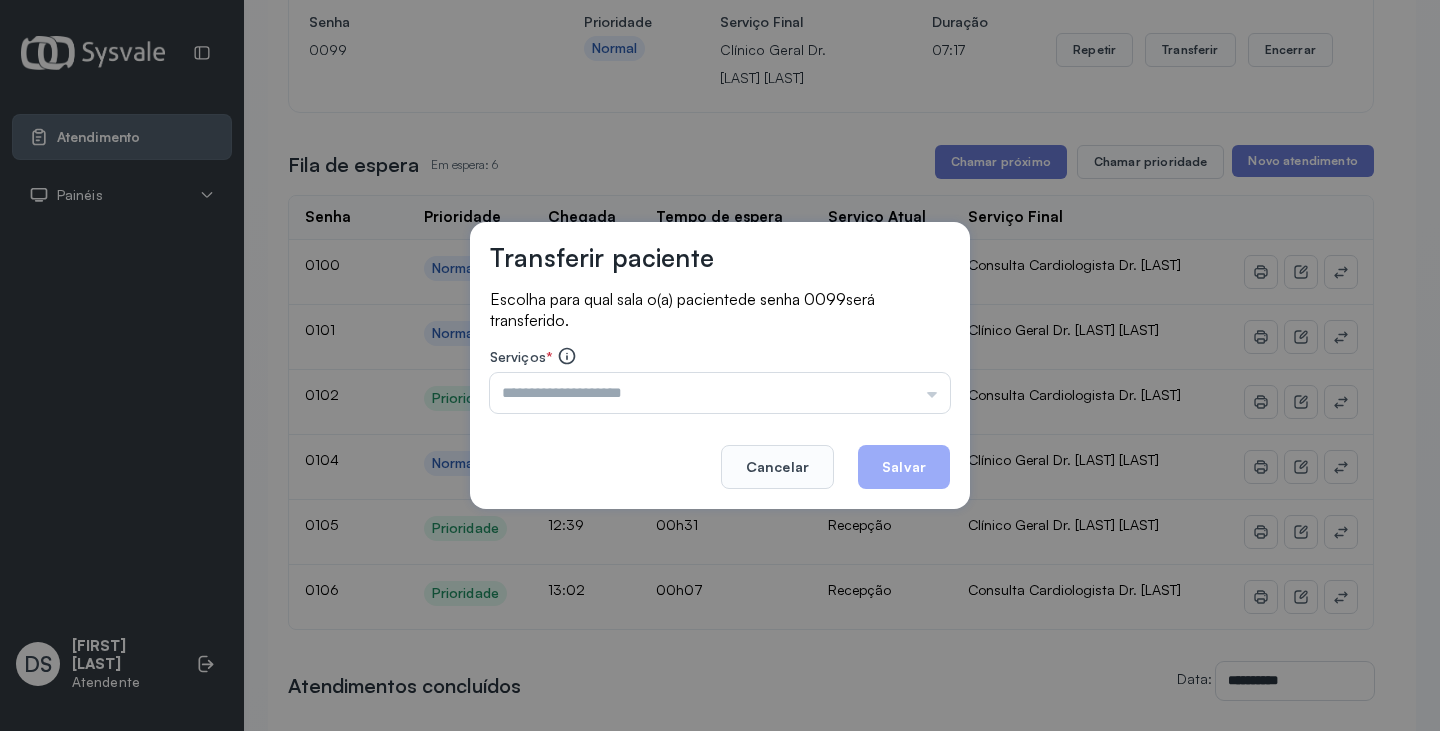 drag, startPoint x: 39, startPoint y: 347, endPoint x: 154, endPoint y: 344, distance: 115.03912 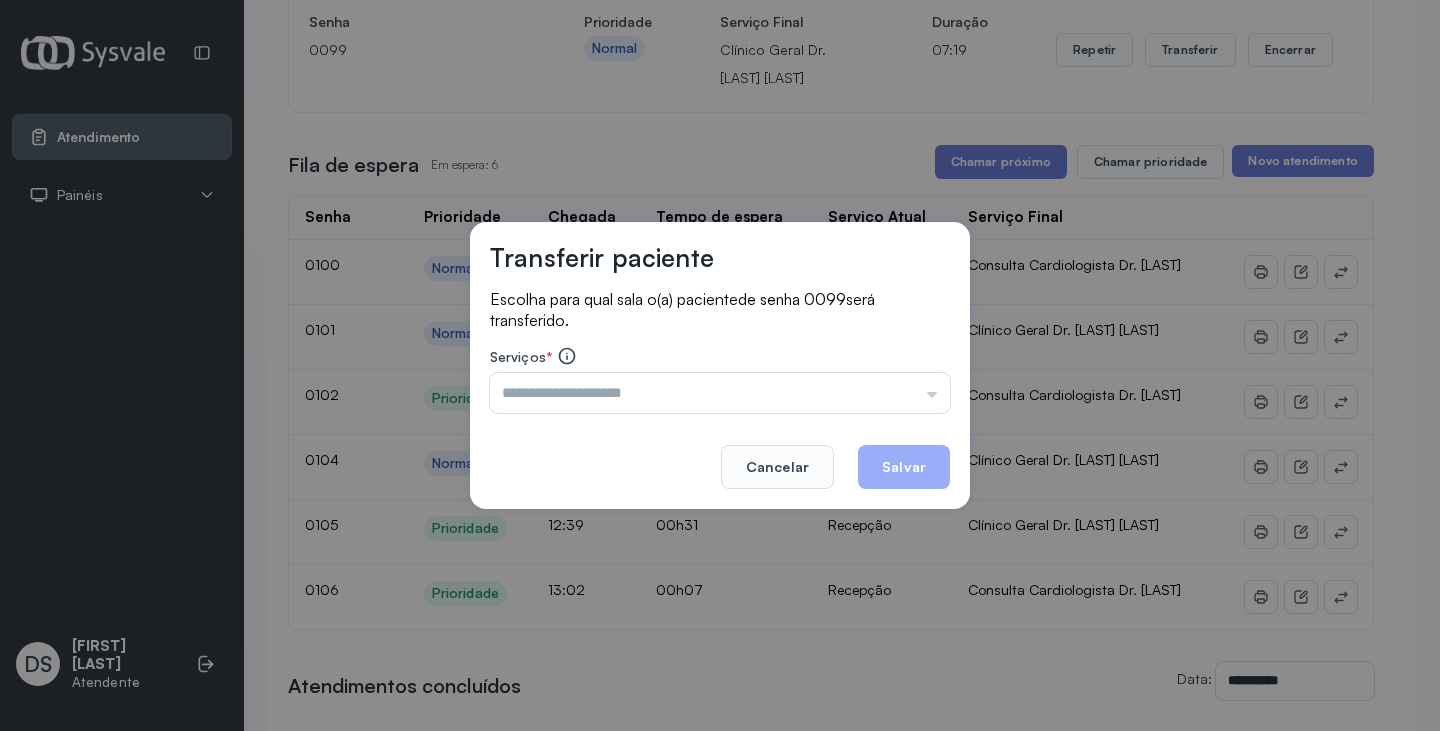 click on "Cancelar" 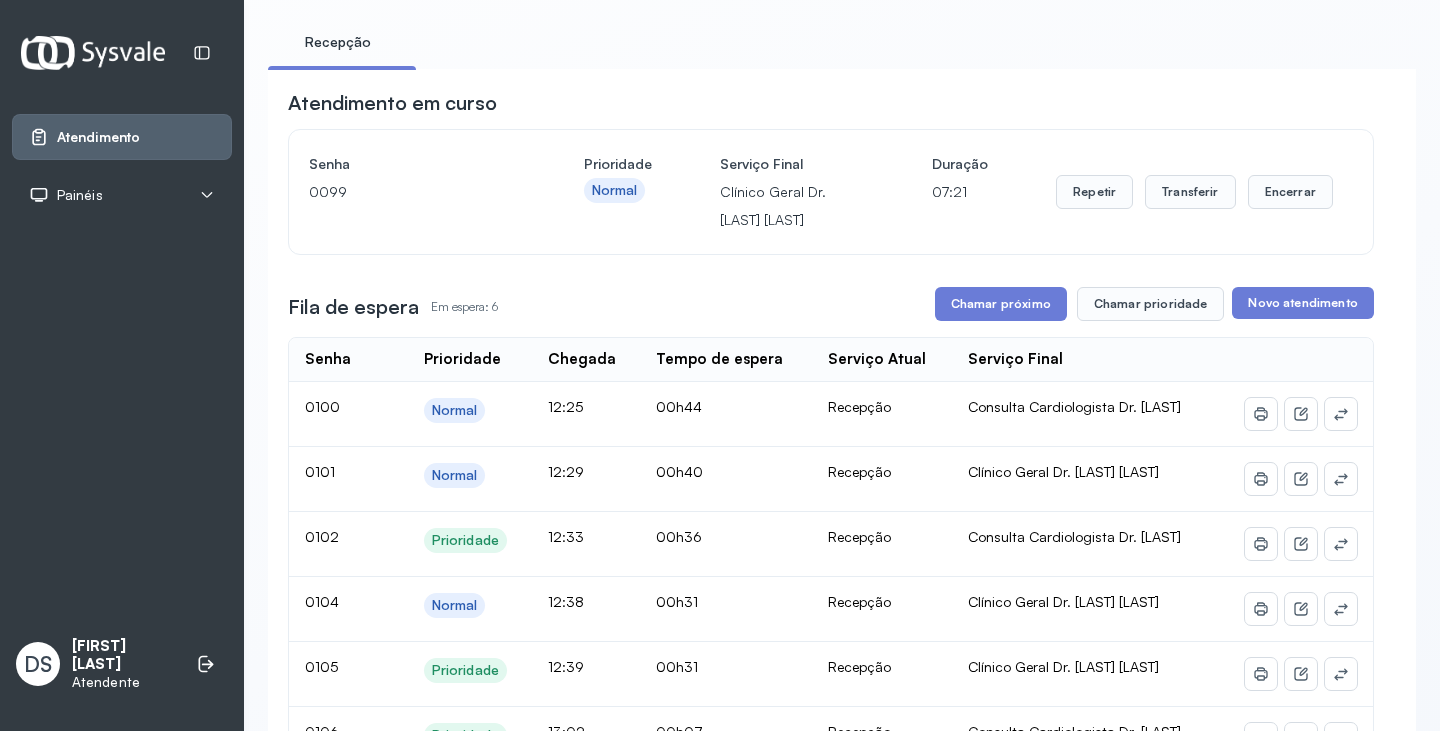 scroll, scrollTop: 50, scrollLeft: 0, axis: vertical 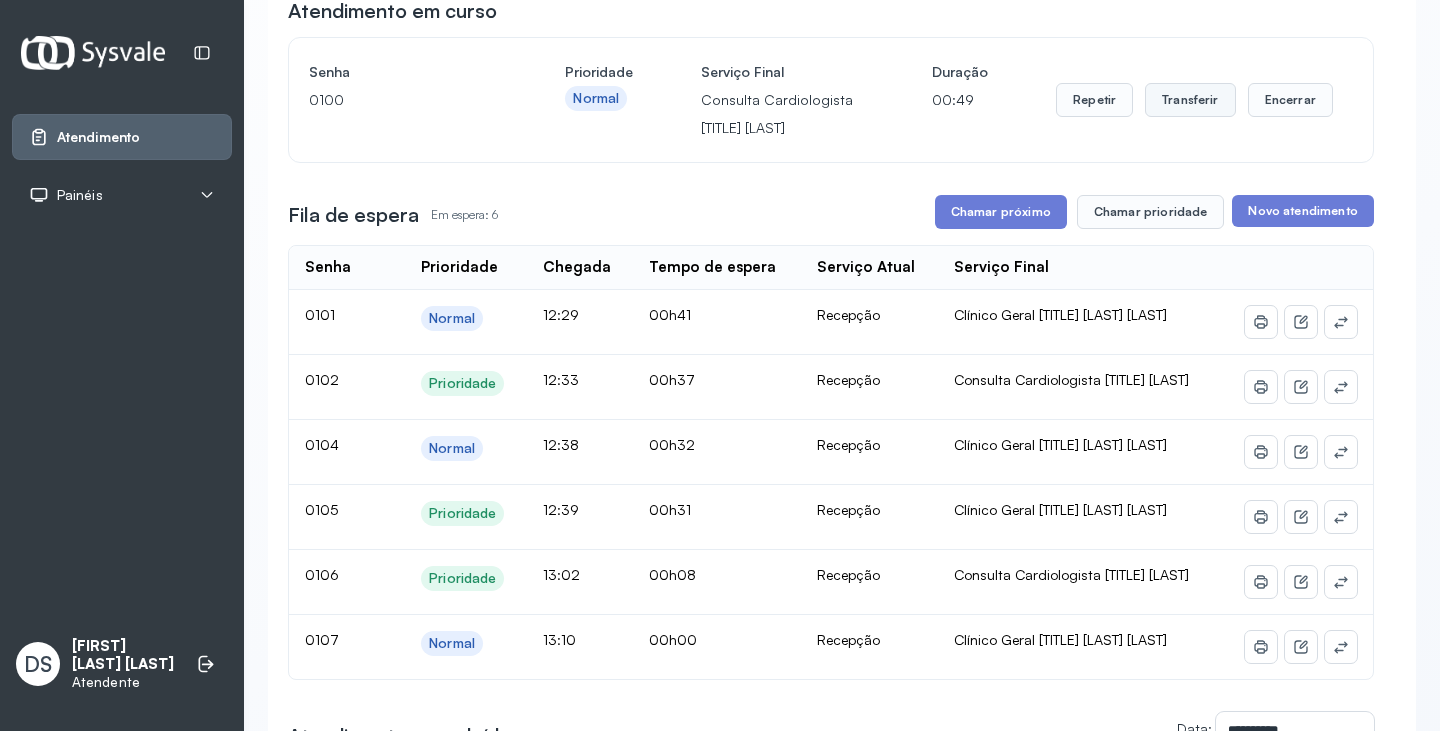 click on "Transferir" at bounding box center [1190, 100] 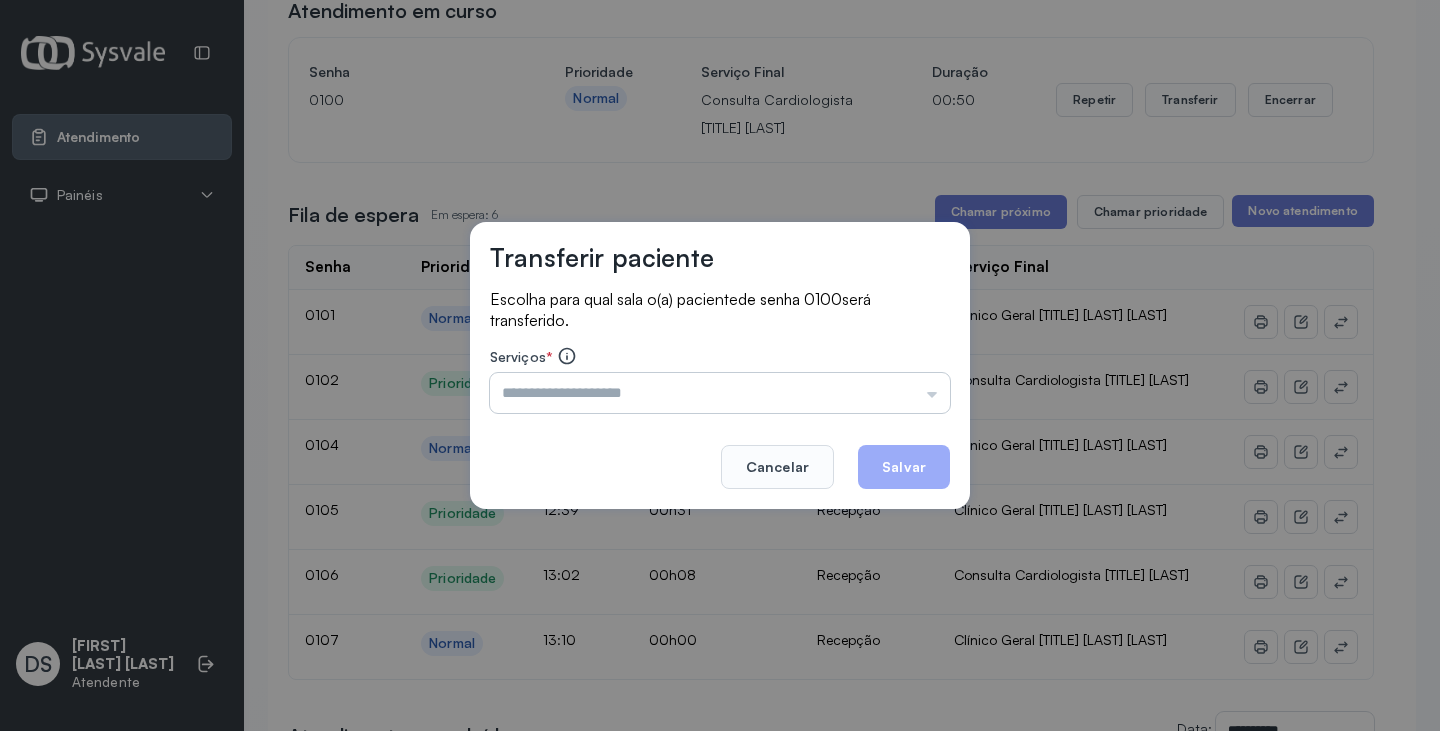 click at bounding box center [720, 393] 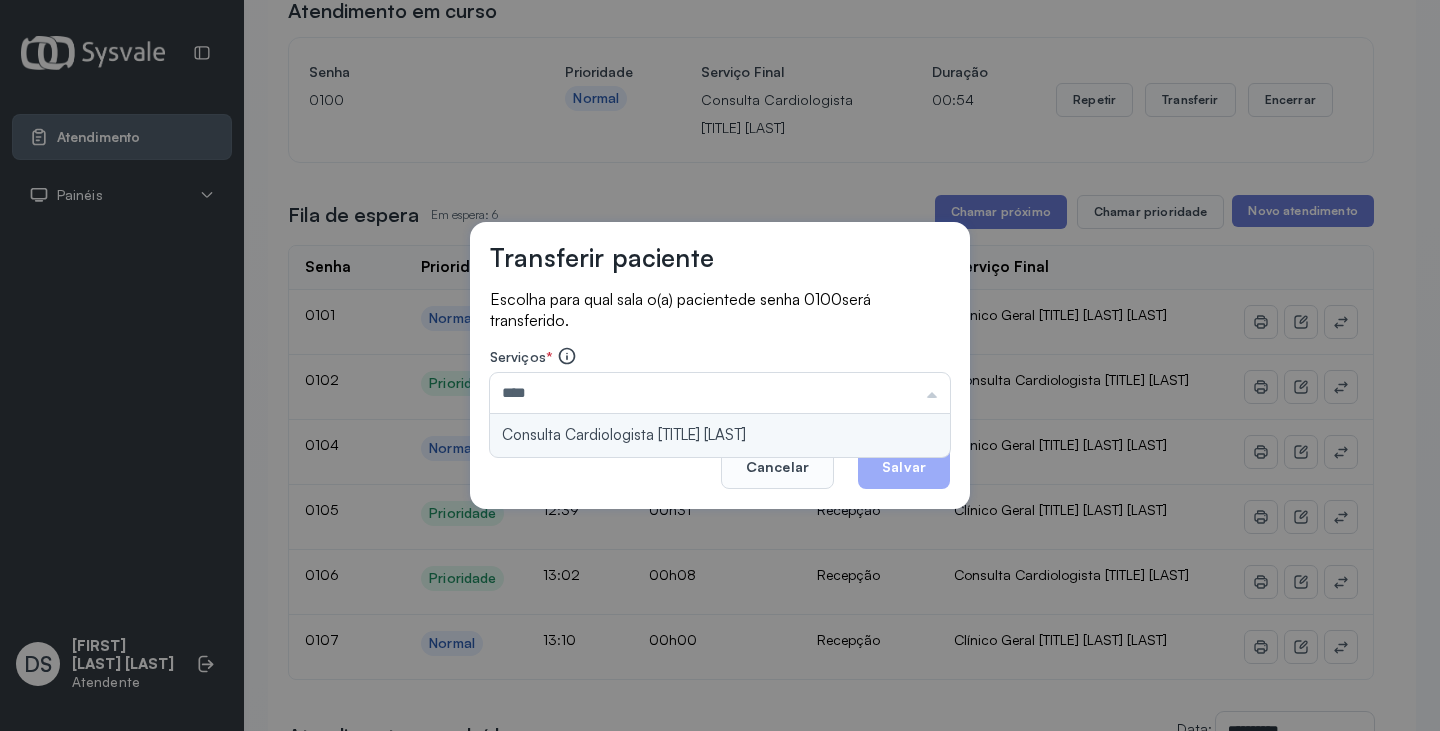 type on "**********" 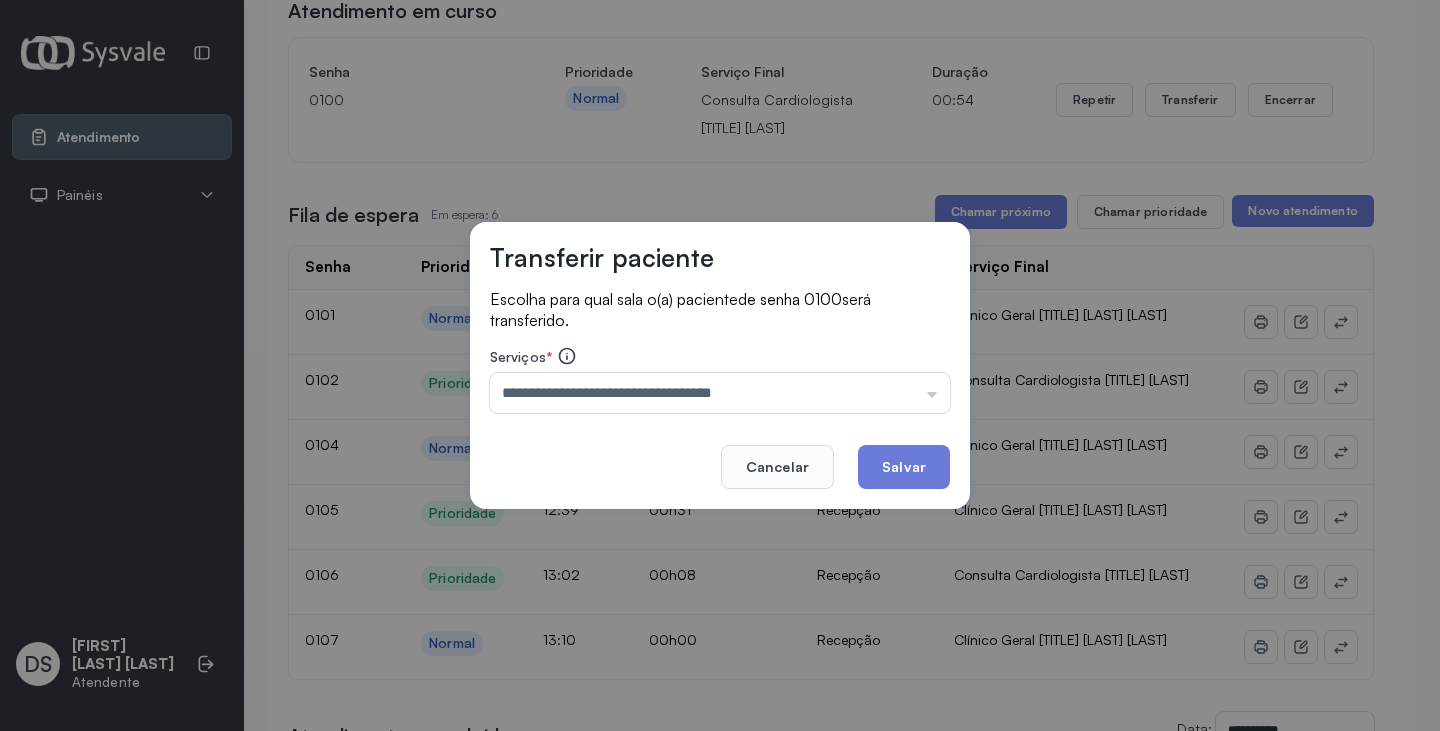 click on "**********" at bounding box center [720, 366] 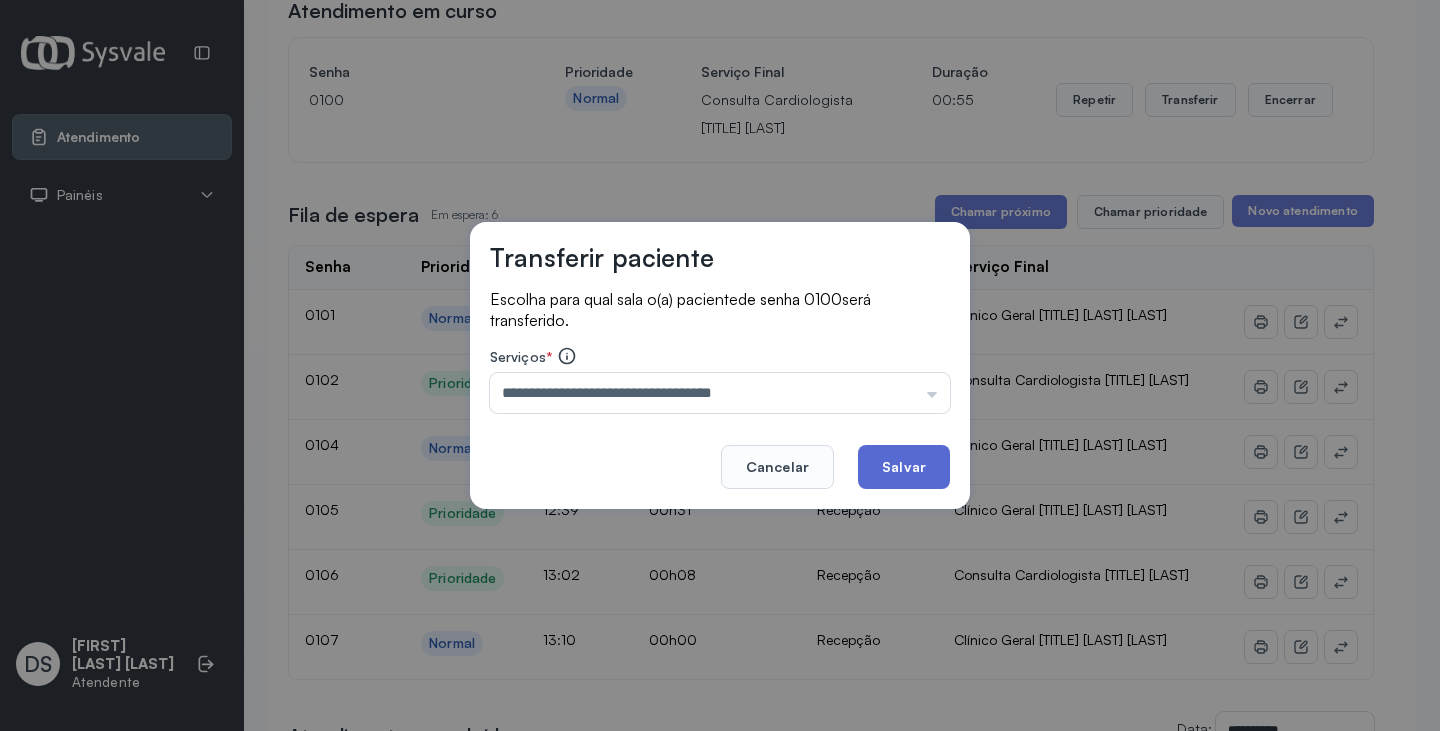 click on "Salvar" 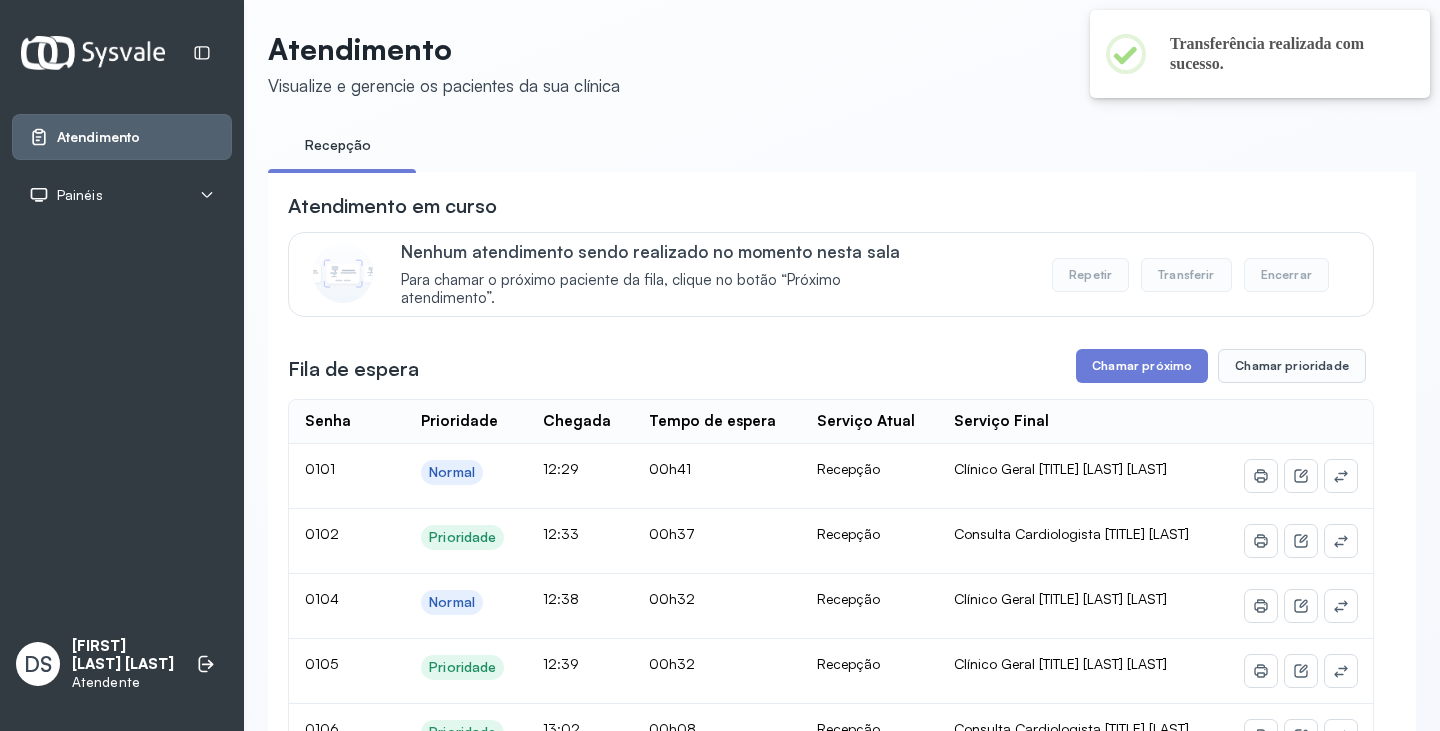 scroll, scrollTop: 200, scrollLeft: 0, axis: vertical 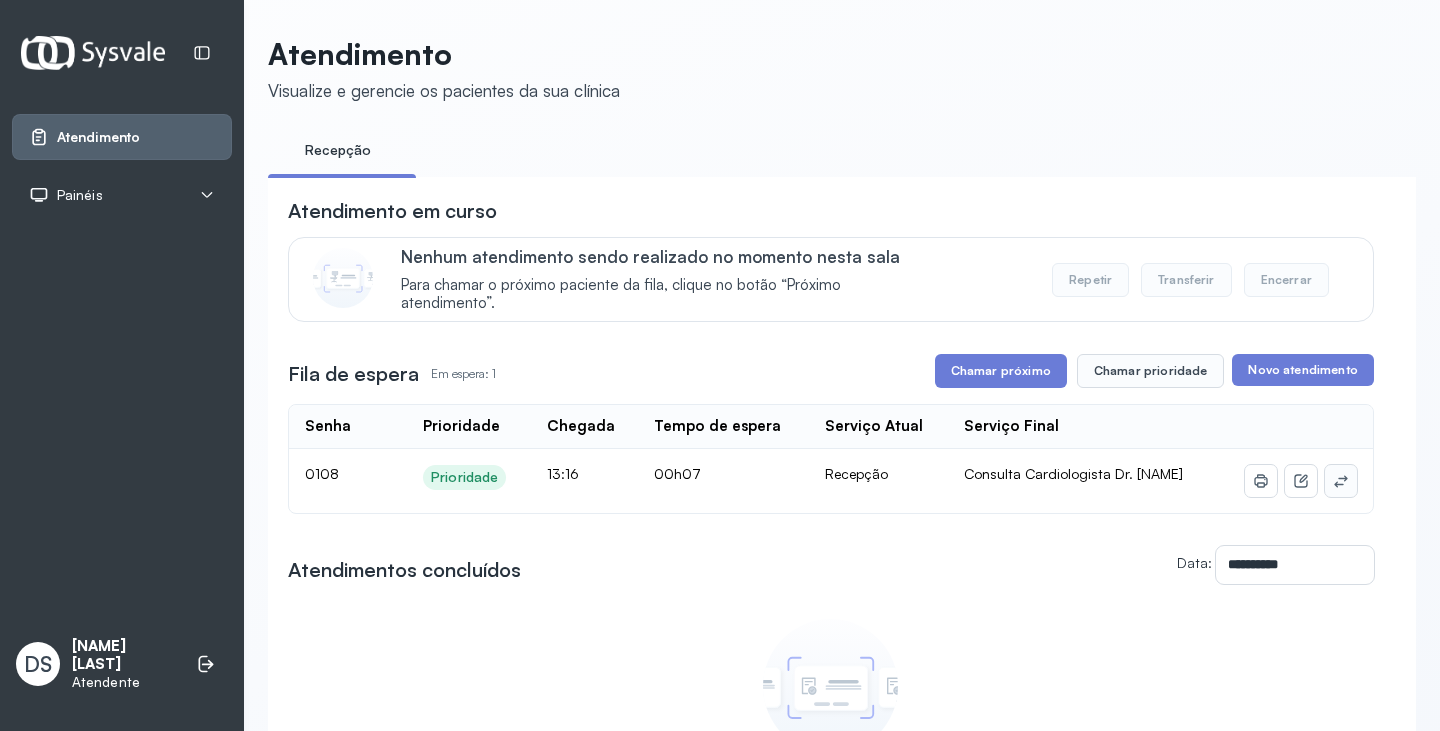 click 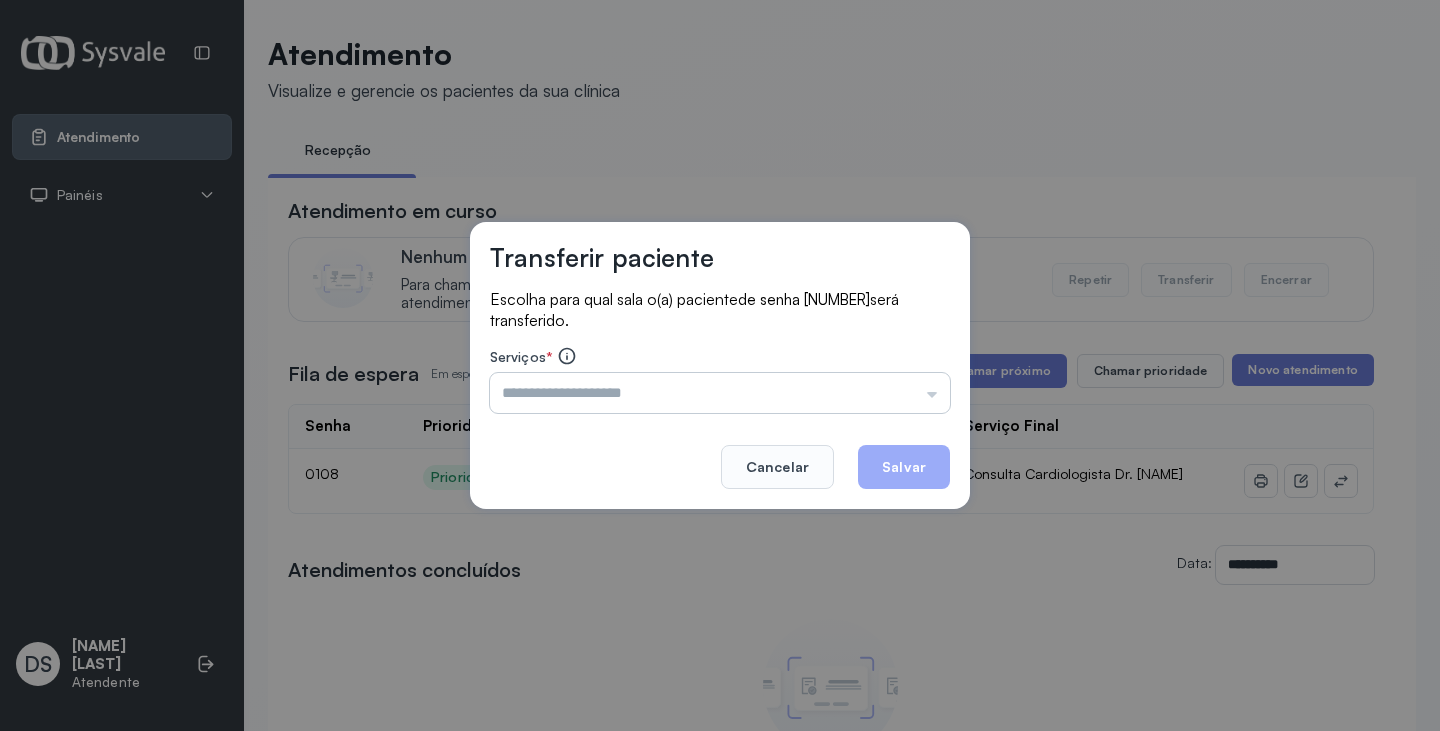 click at bounding box center [720, 393] 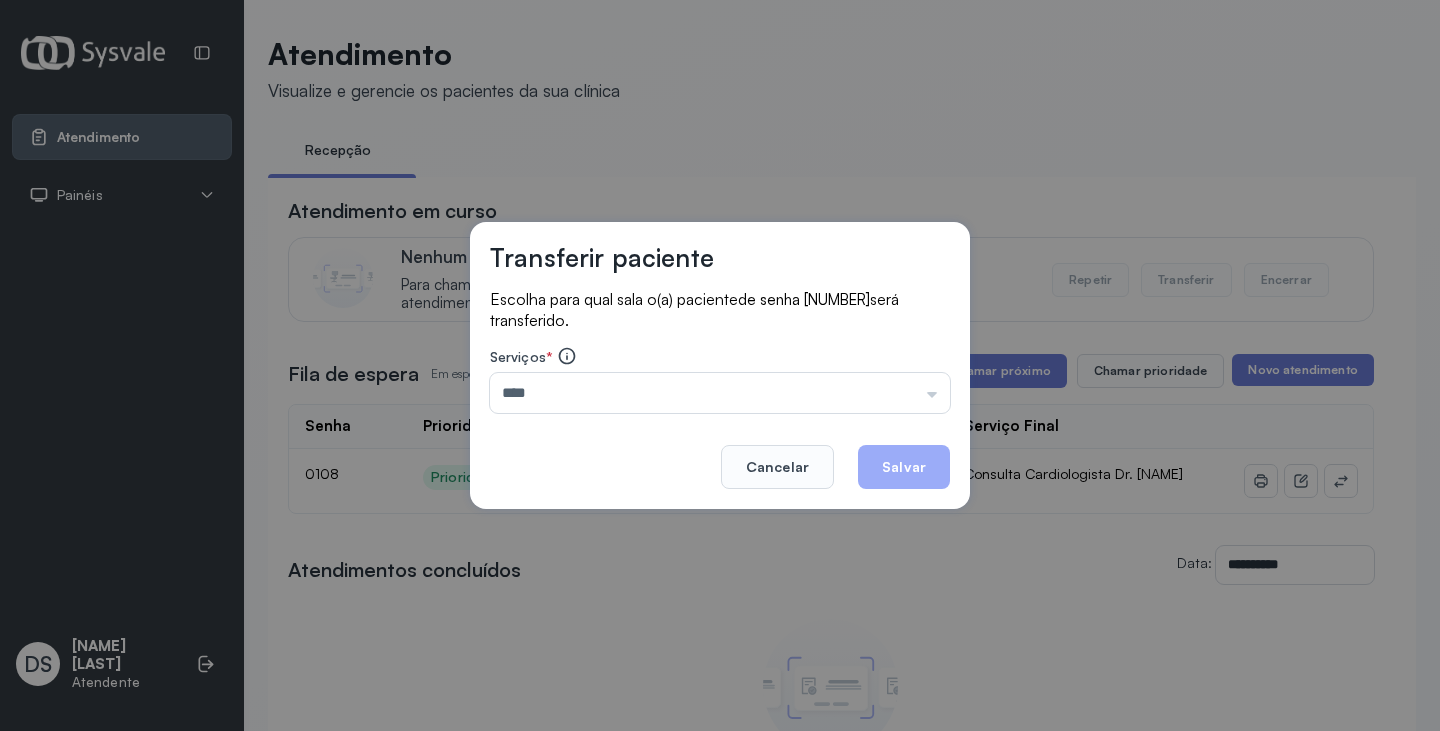 click on "Salvar" 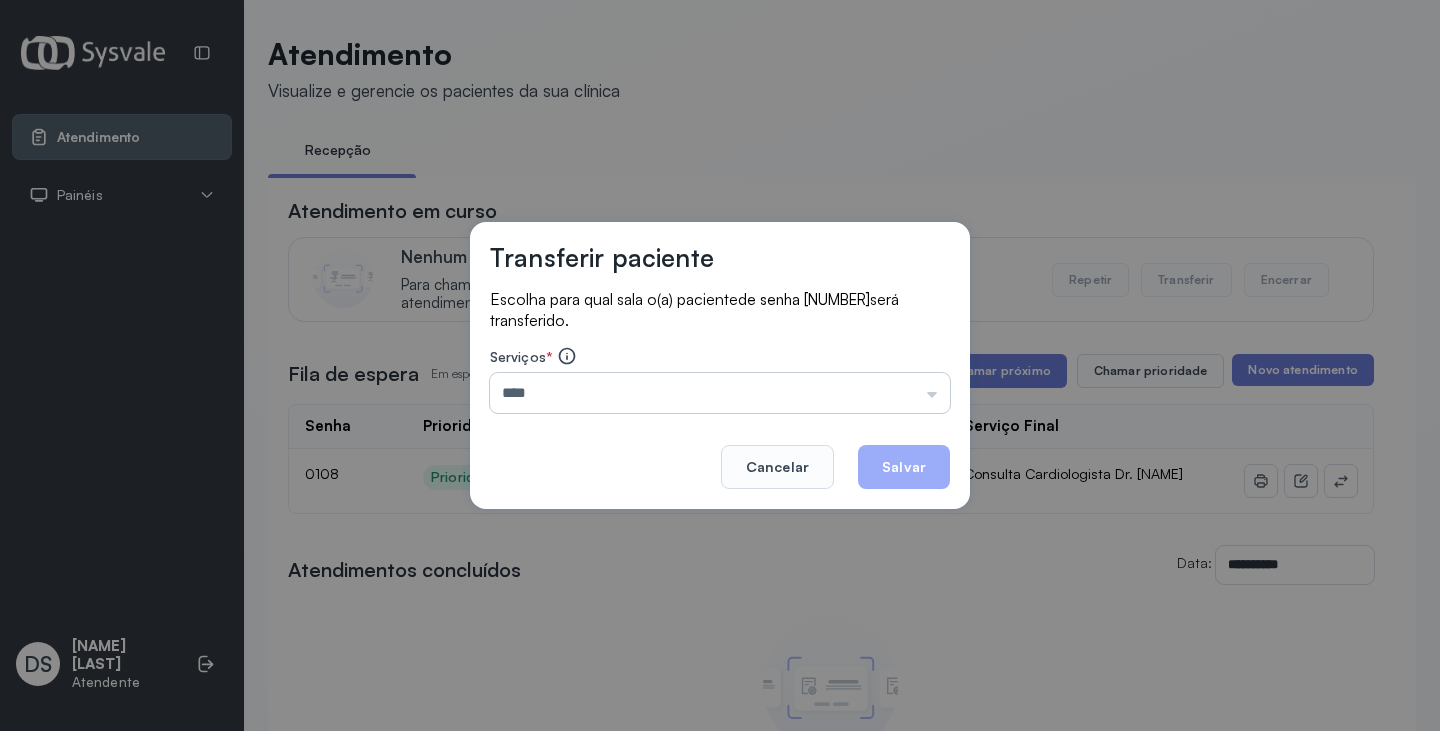 click on "****" at bounding box center [720, 393] 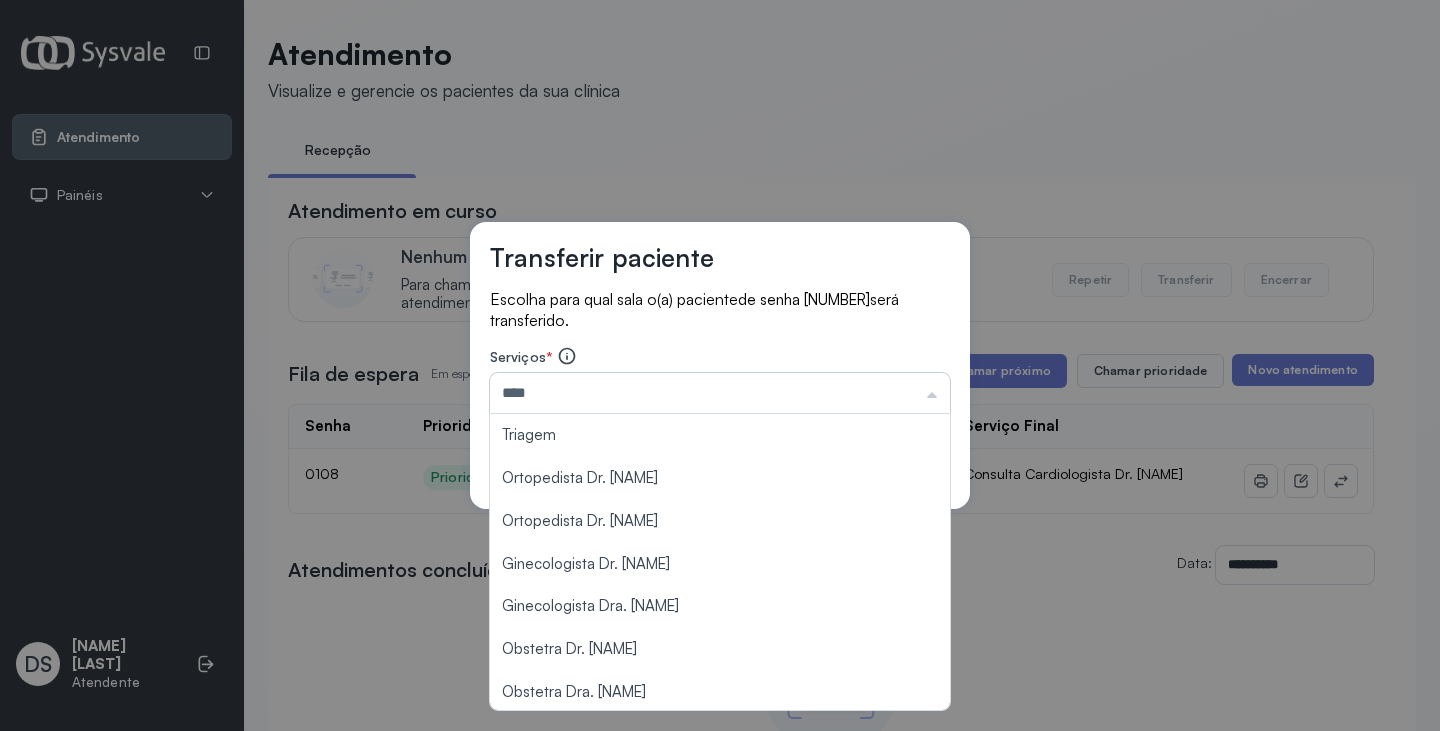 click on "****" at bounding box center [720, 393] 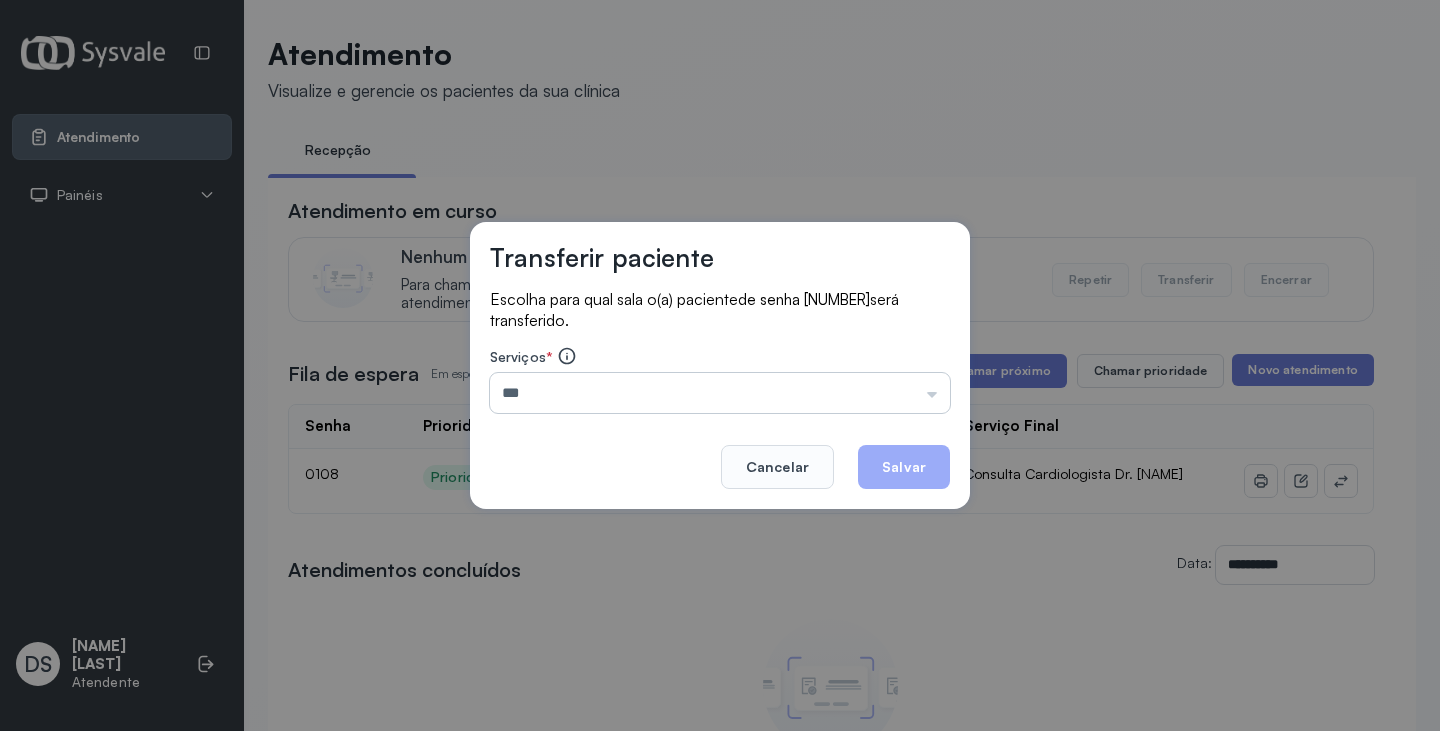 click on "***" at bounding box center (720, 393) 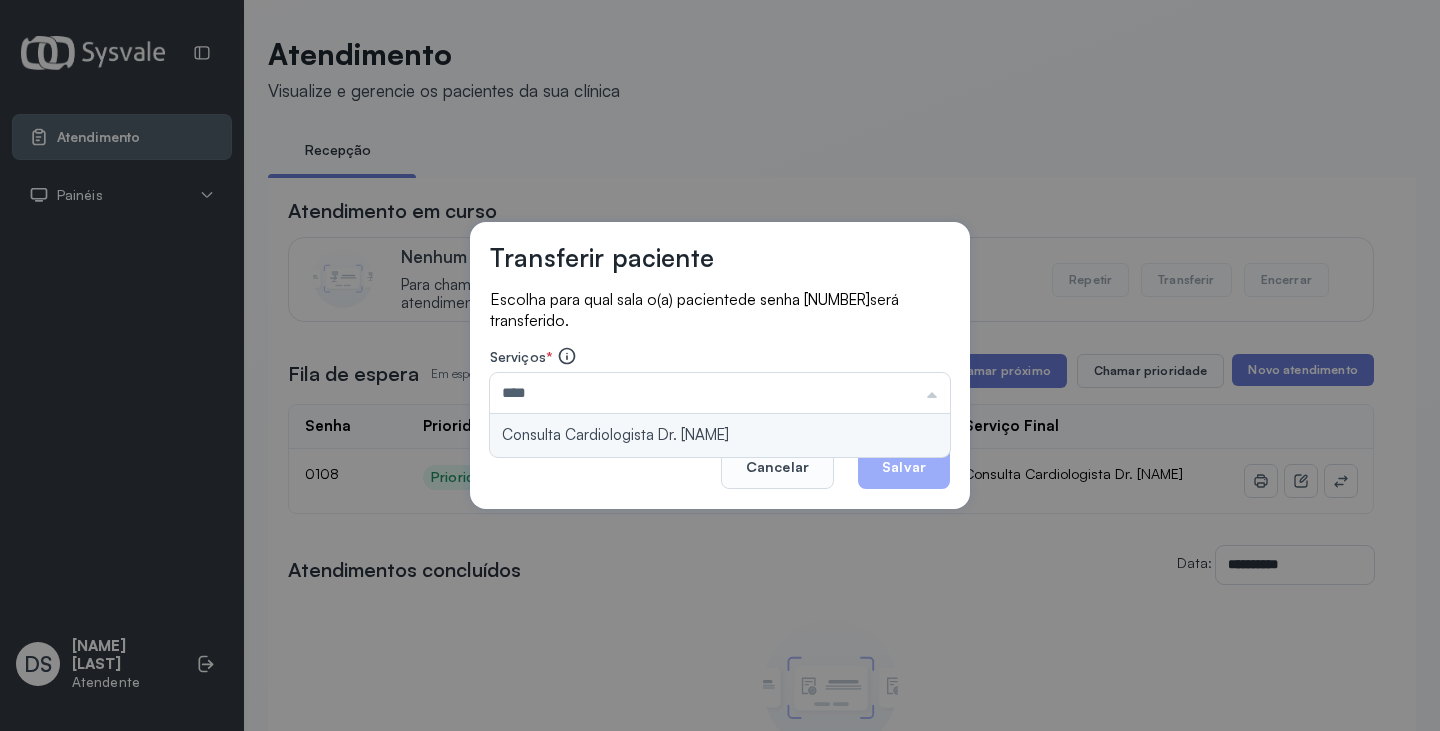 type on "**********" 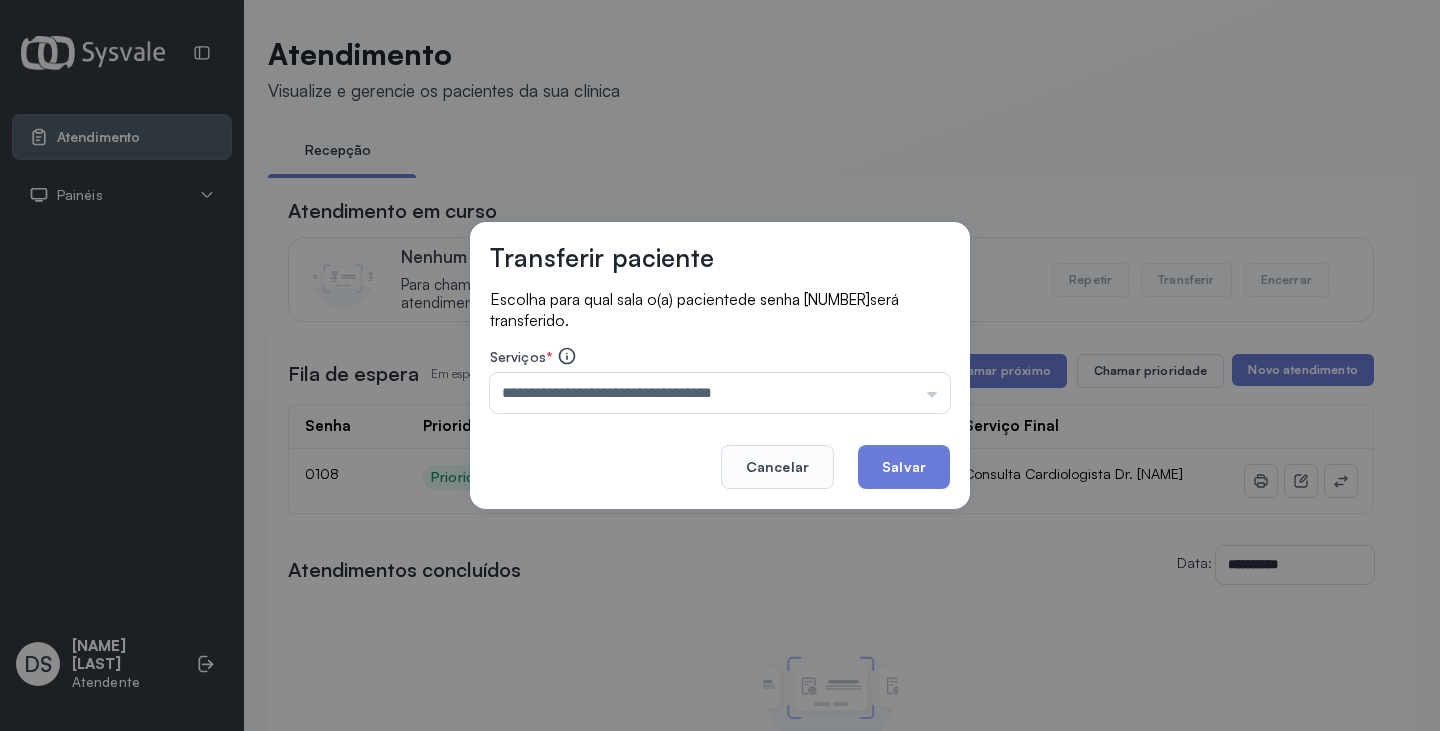 click on "**********" at bounding box center [720, 366] 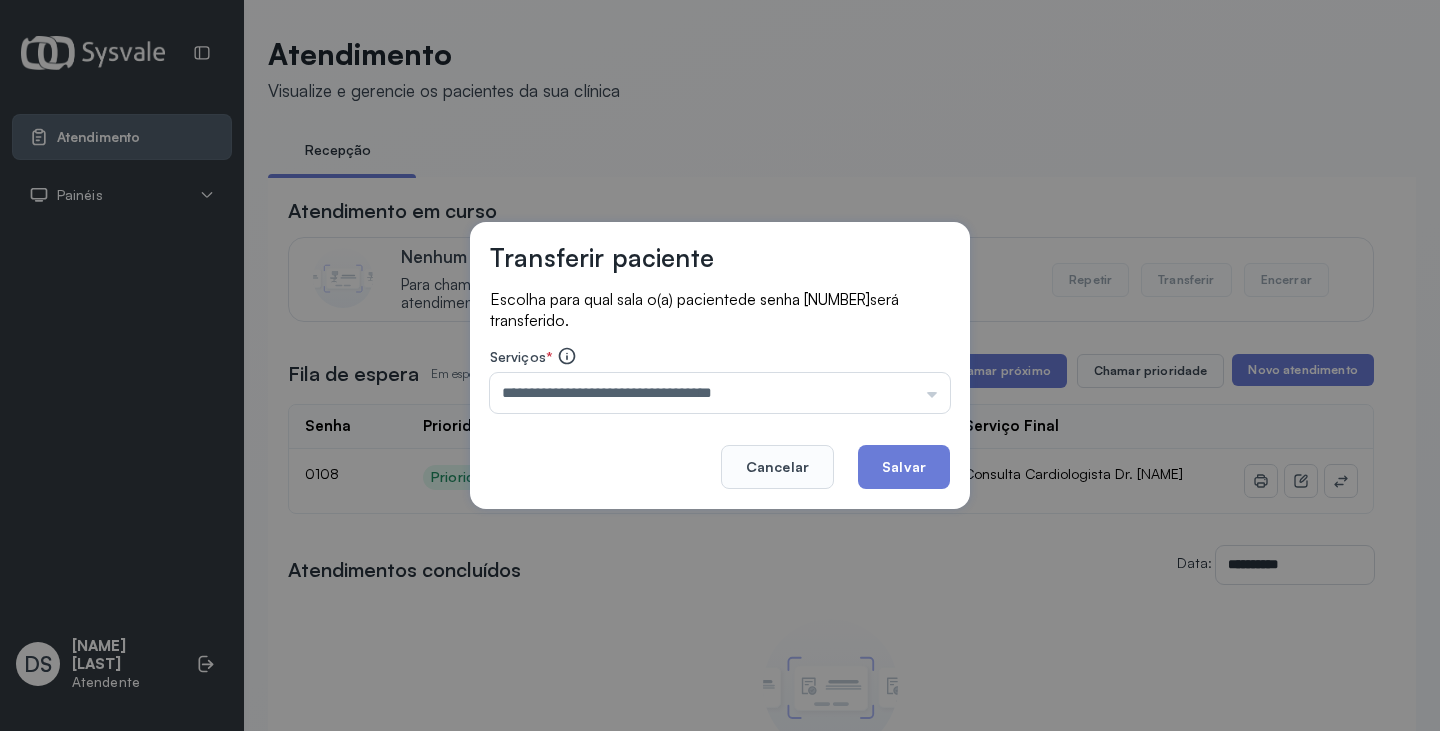 click on "Salvar" 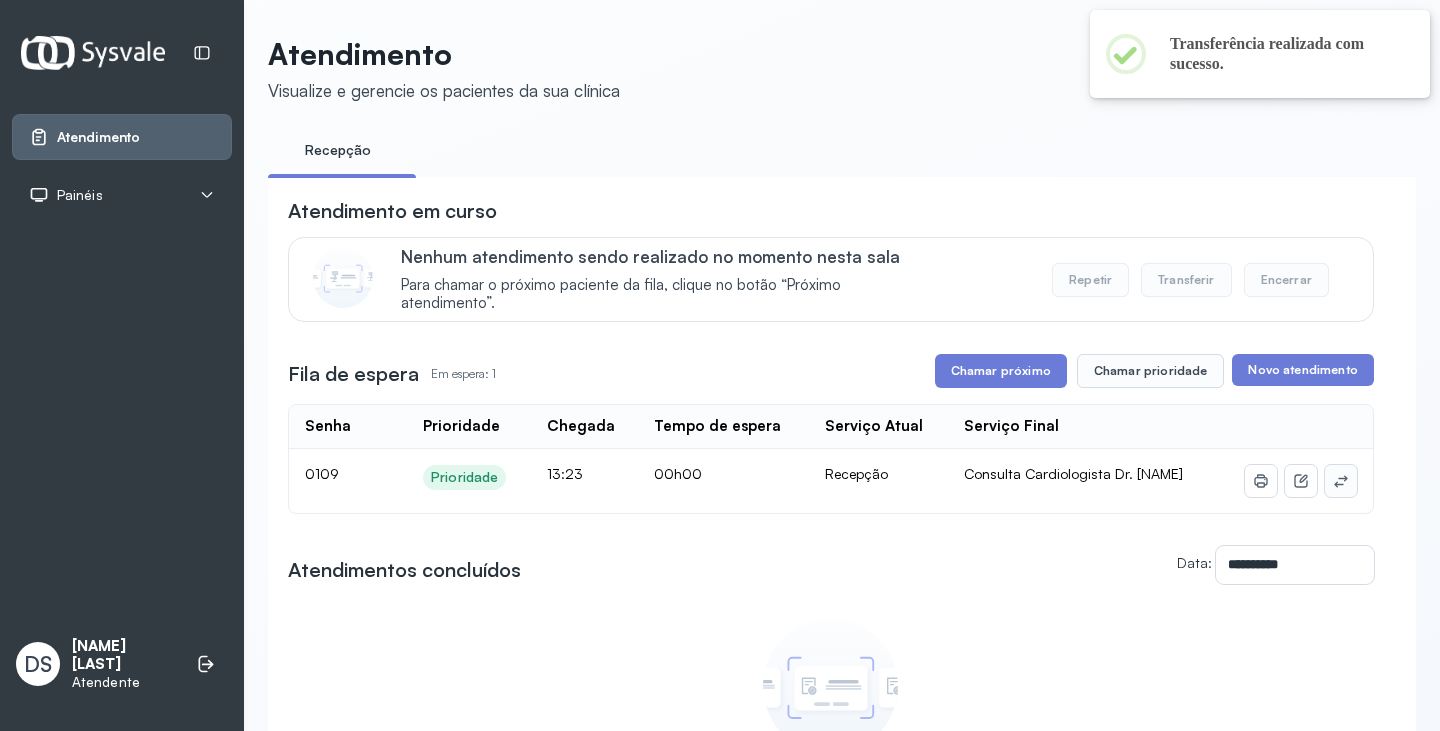 click 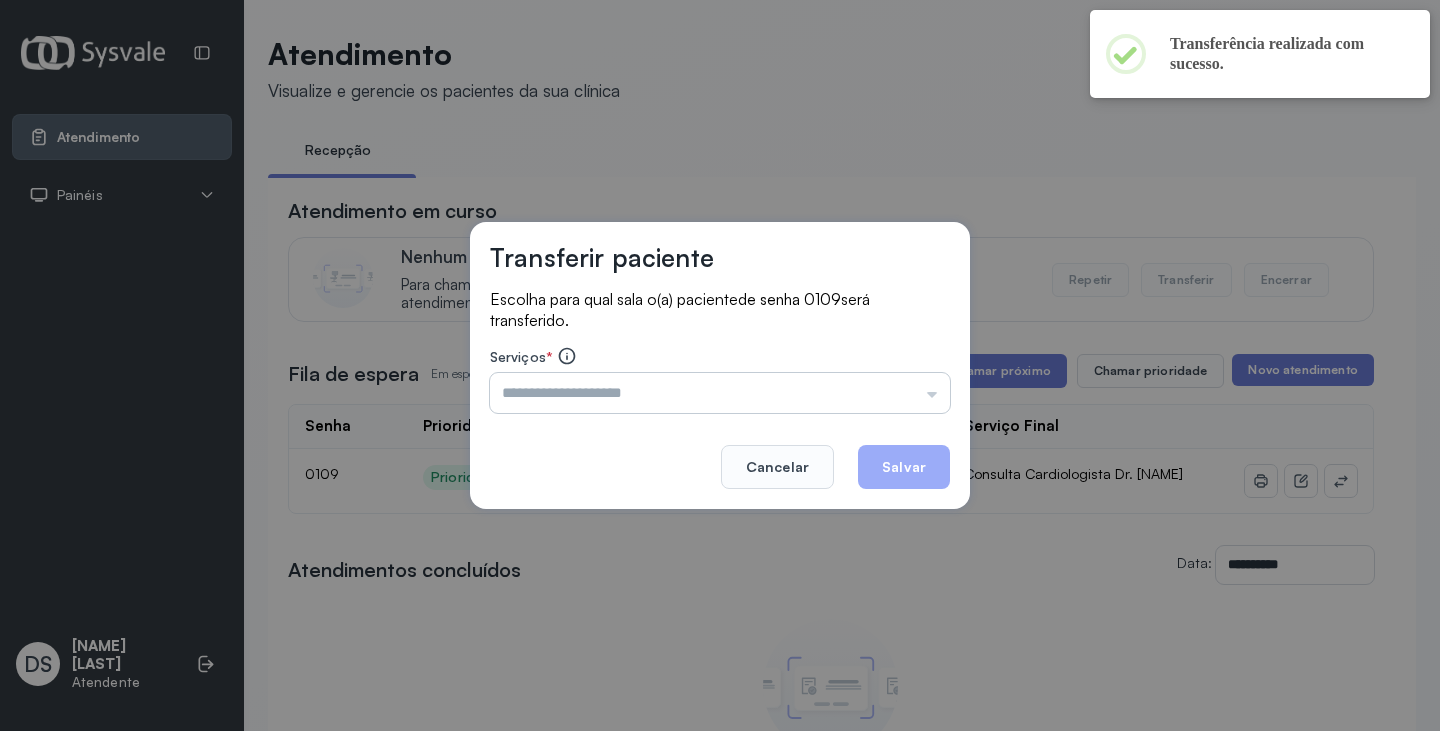 click at bounding box center (720, 393) 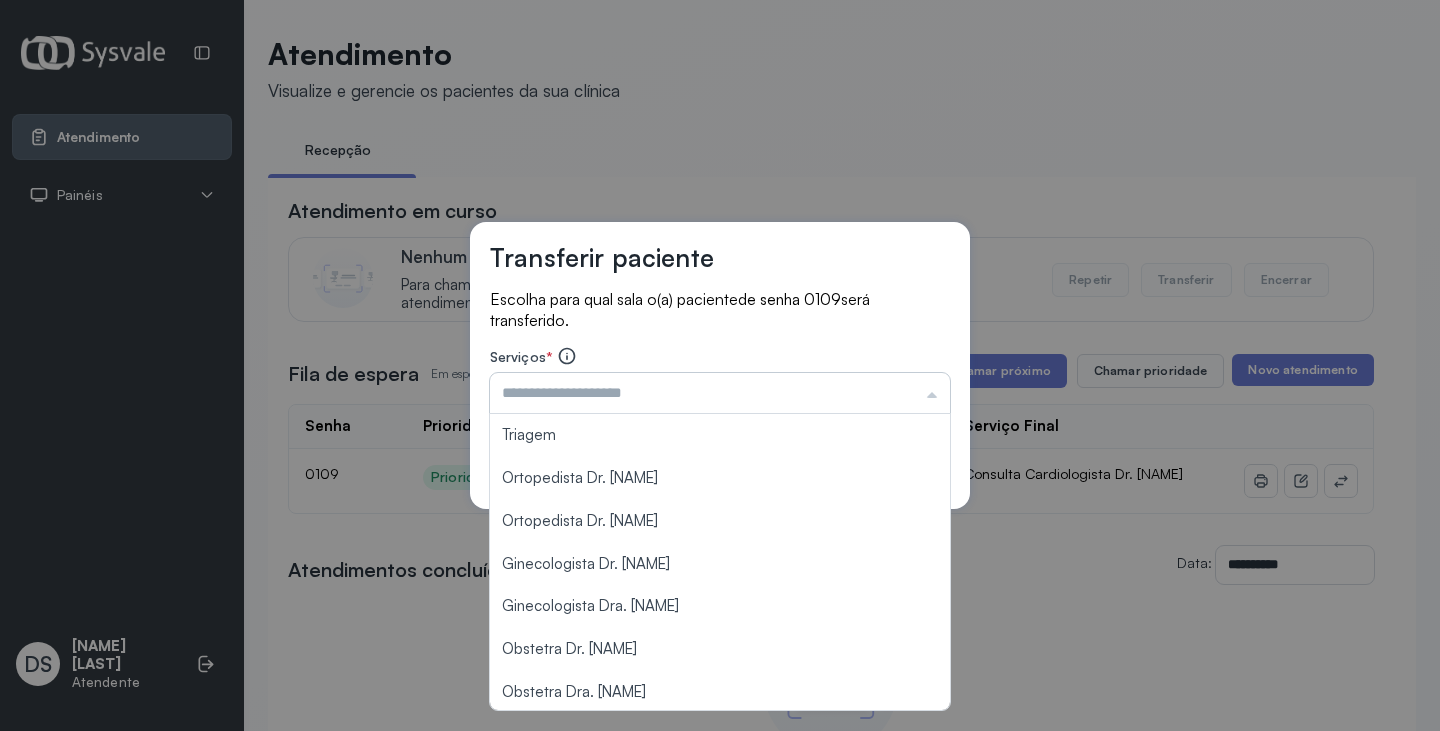 click at bounding box center (720, 393) 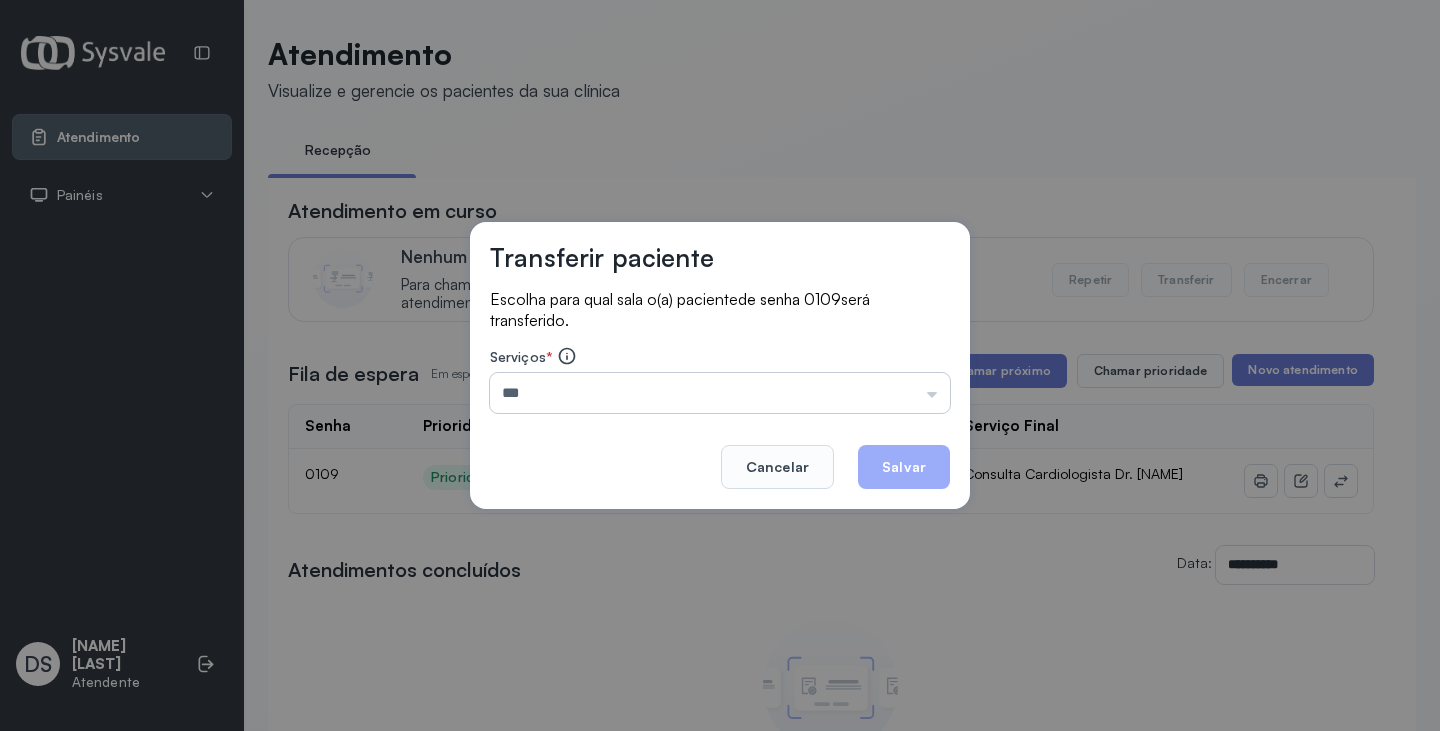 click on "***" at bounding box center (720, 393) 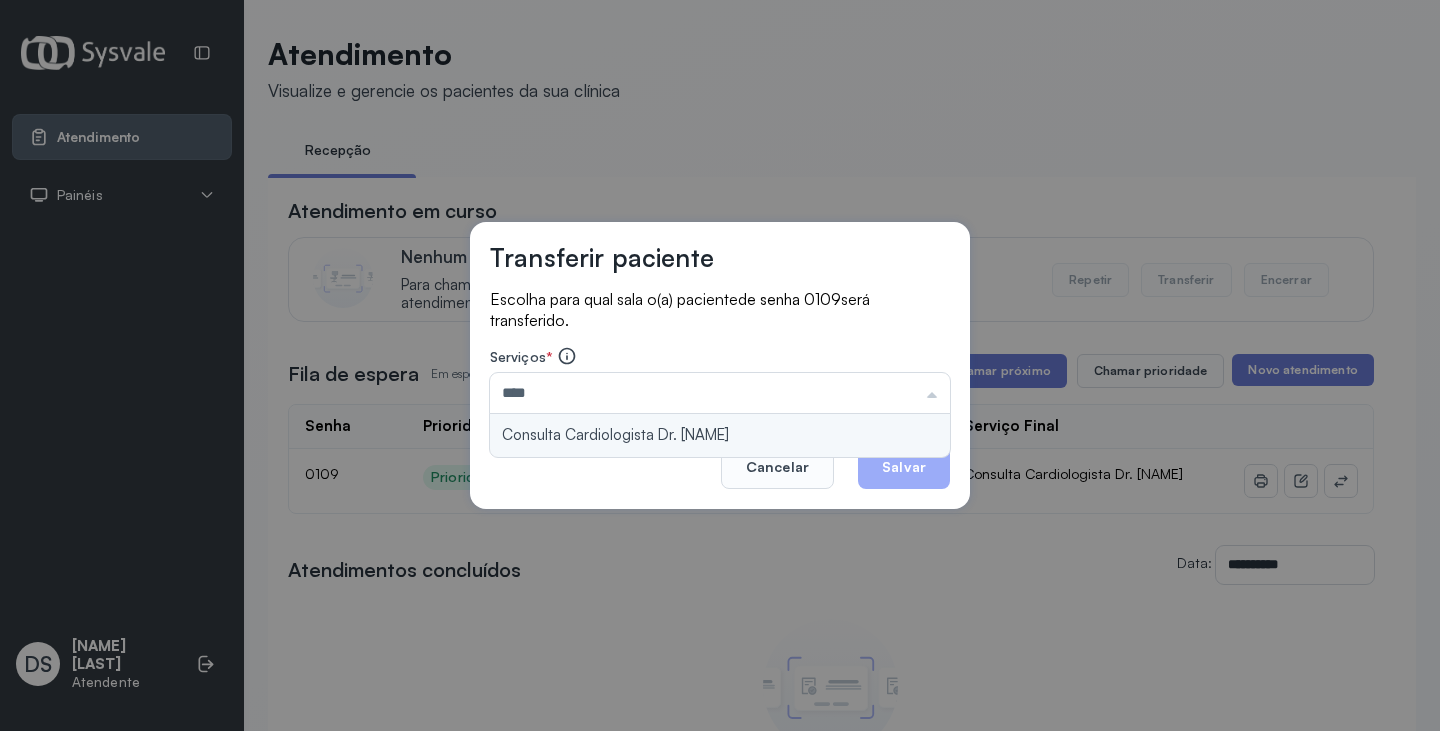 type on "**********" 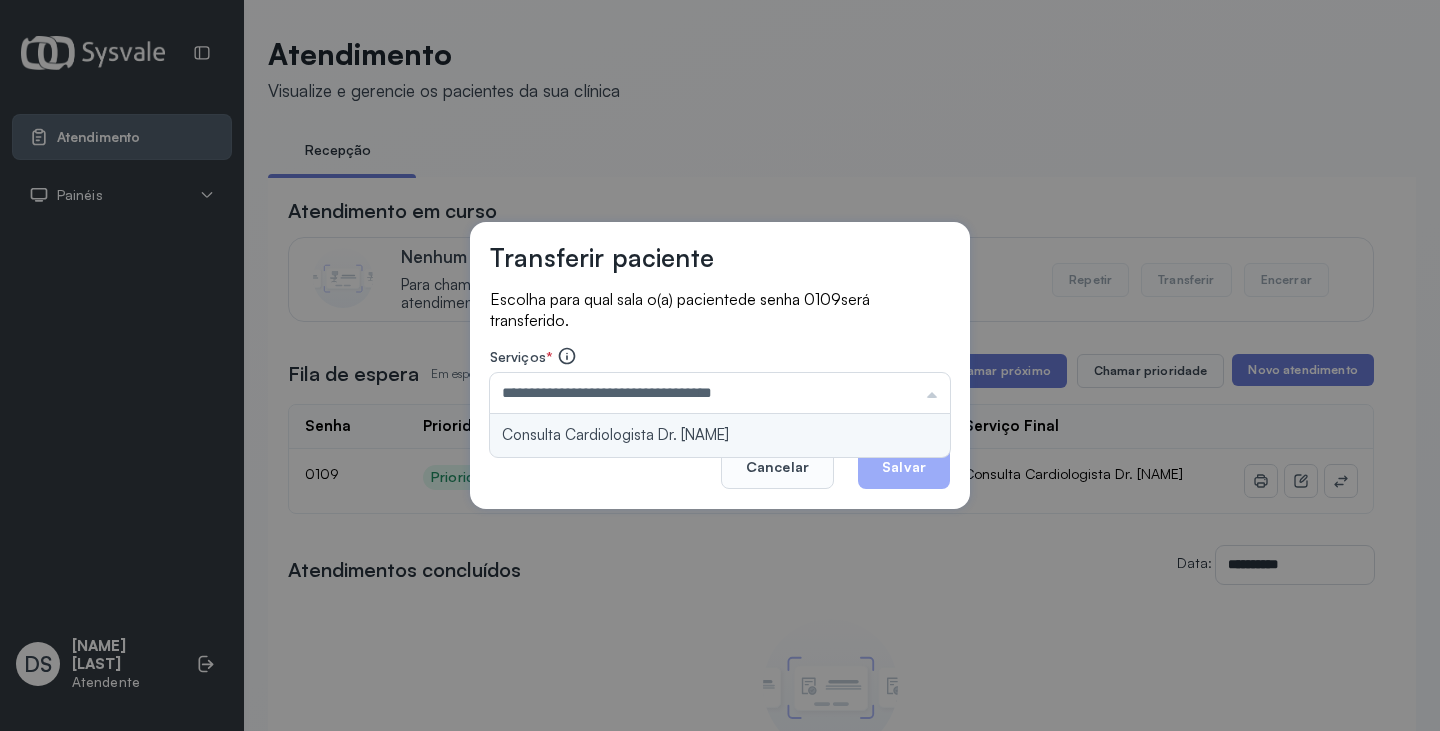 click on "**********" at bounding box center [720, 366] 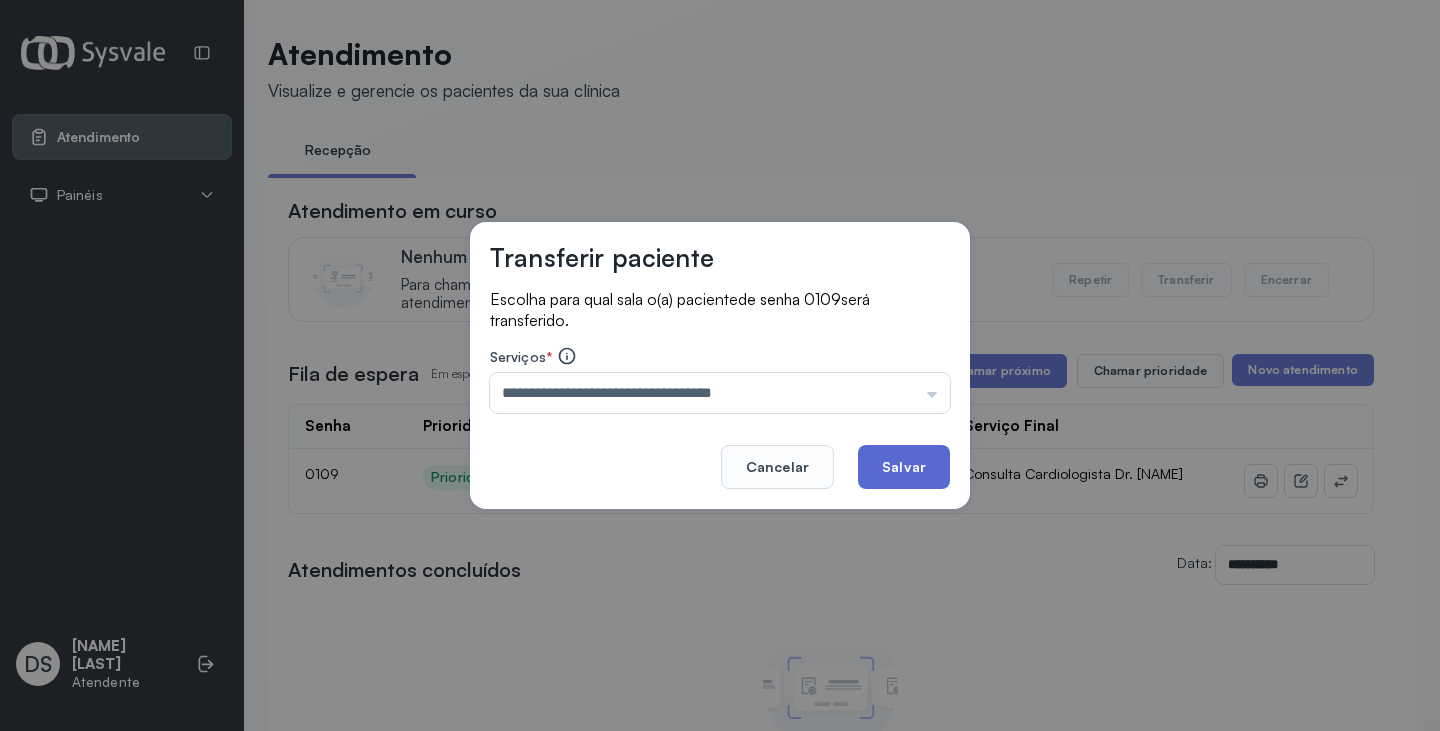 click on "Salvar" 